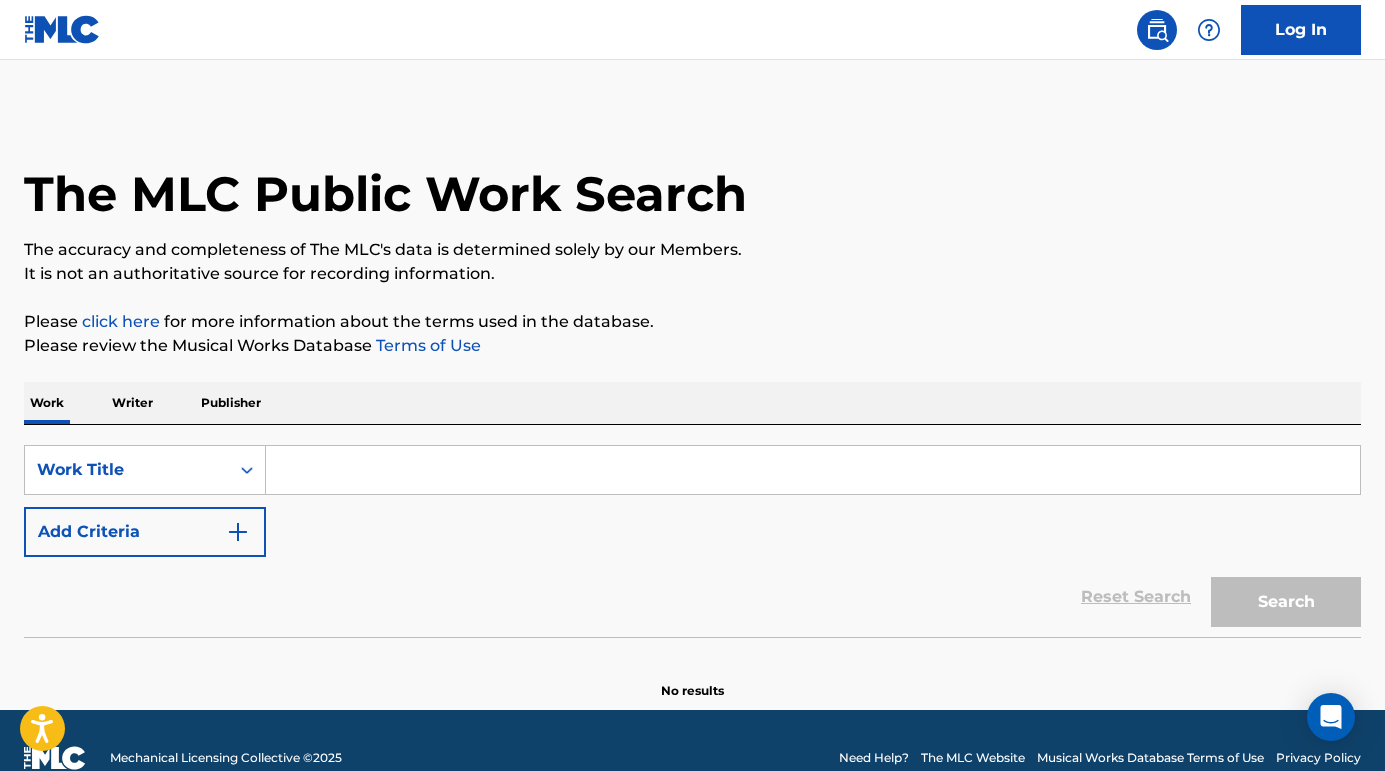 scroll, scrollTop: 0, scrollLeft: 0, axis: both 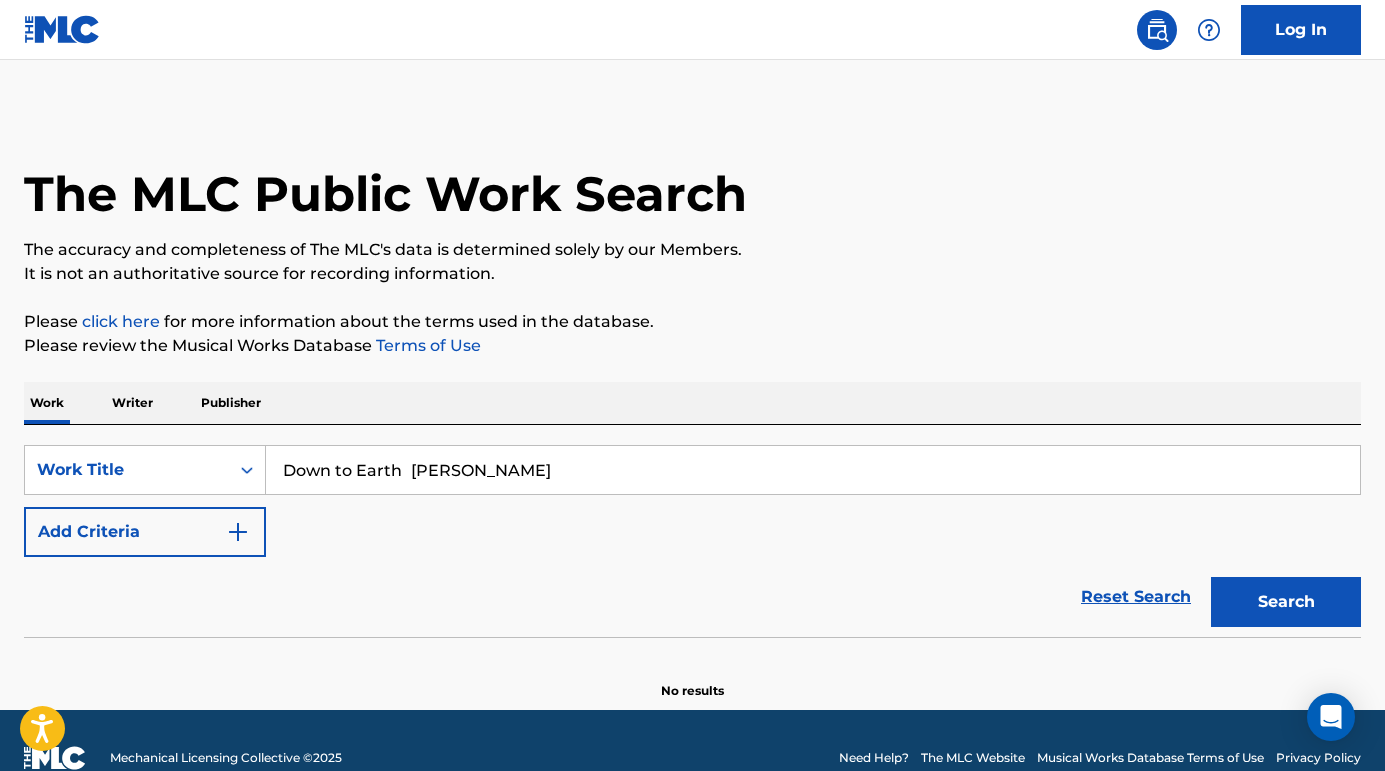 click on "Add Criteria" at bounding box center [145, 532] 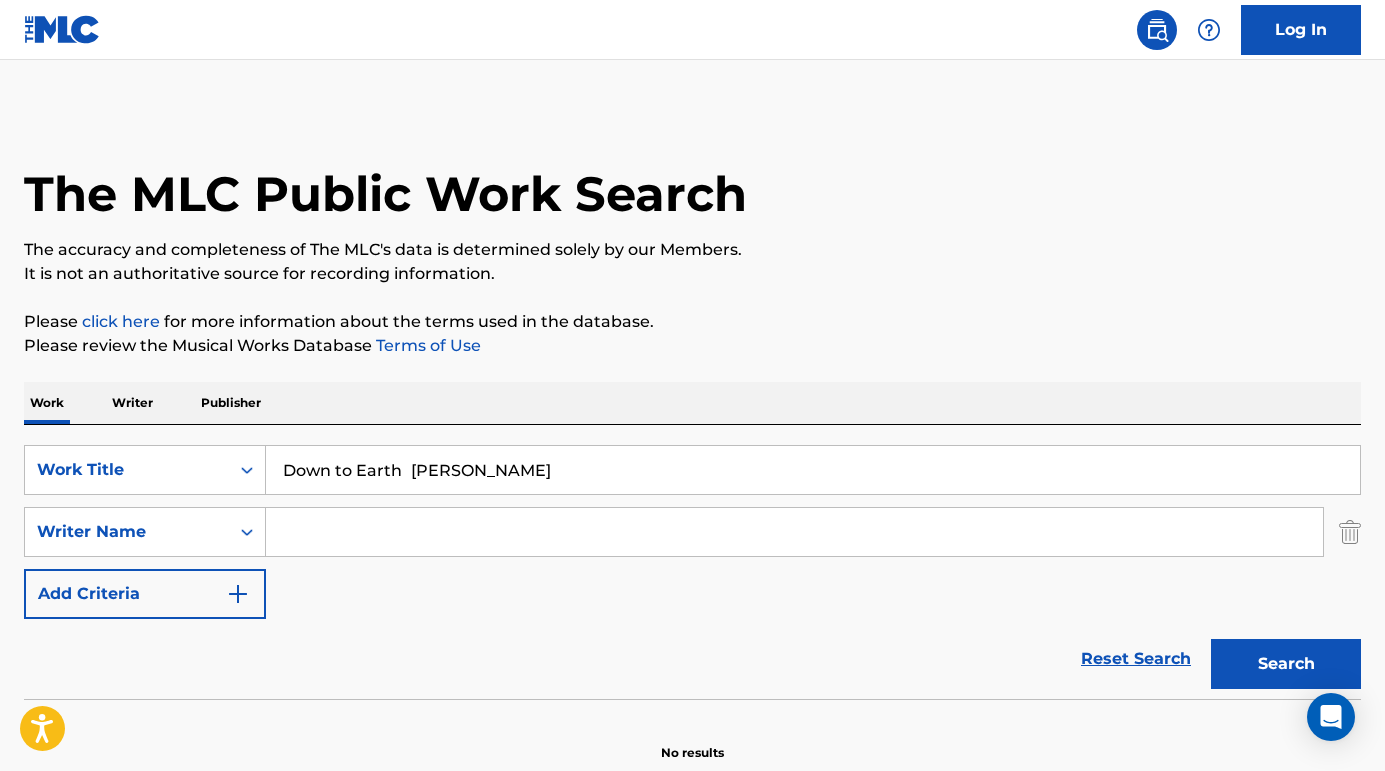 drag, startPoint x: 454, startPoint y: 466, endPoint x: 676, endPoint y: 485, distance: 222.81158 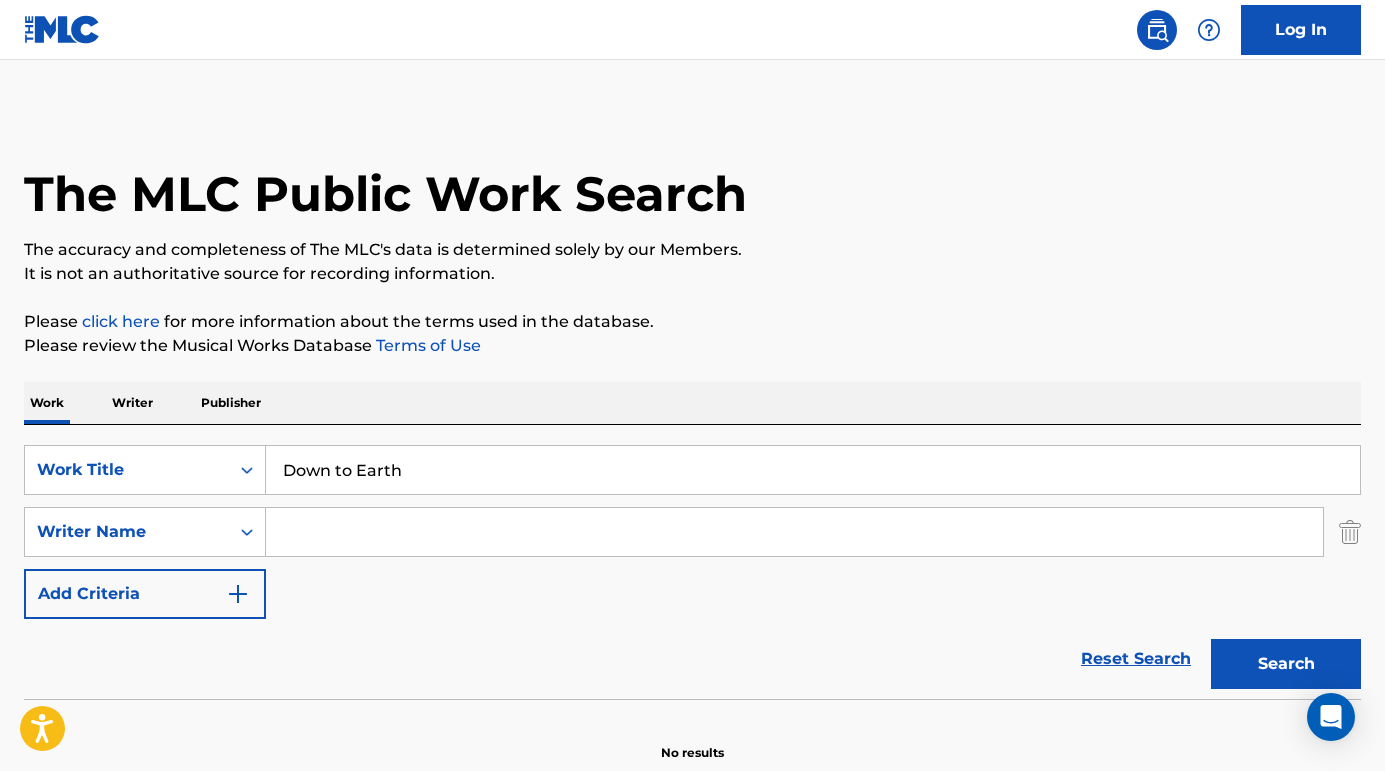 type on "Down to Earth" 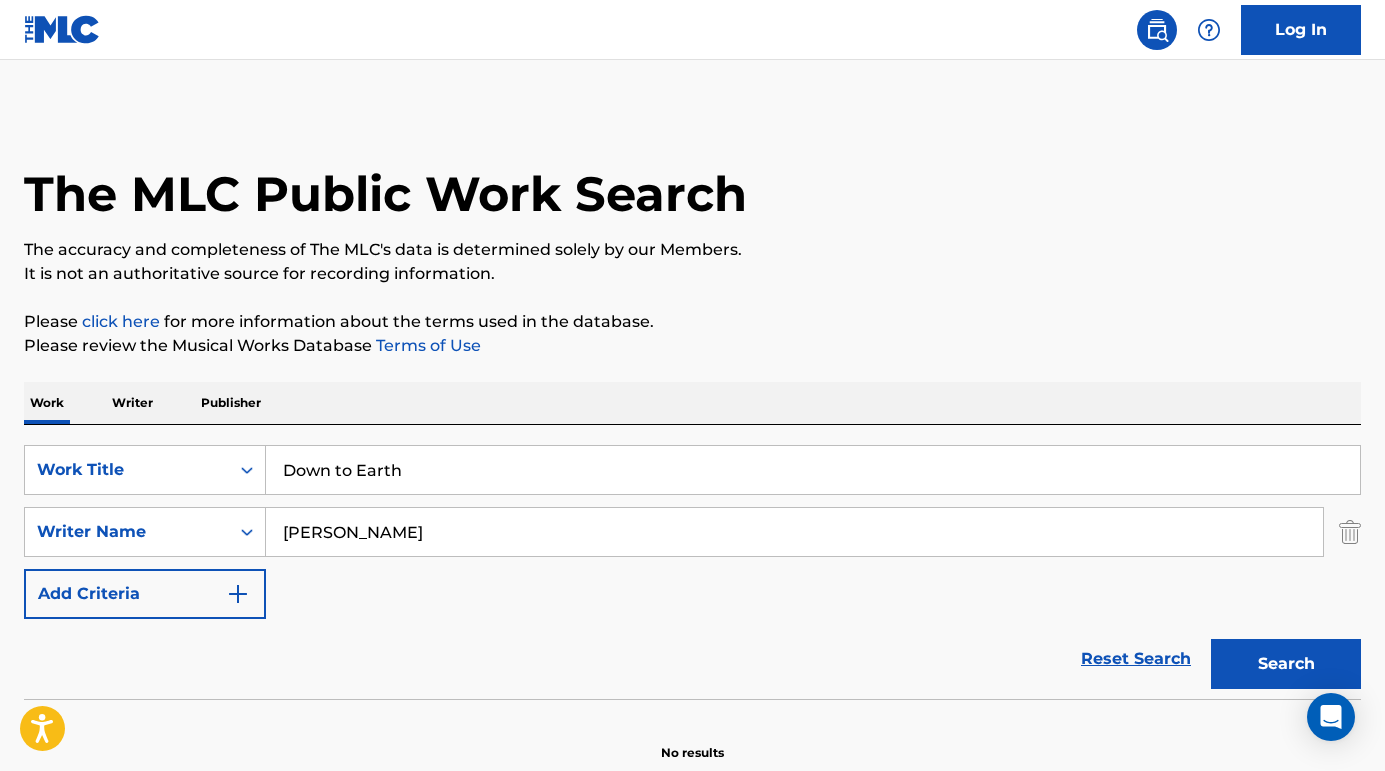 type on "[PERSON_NAME]" 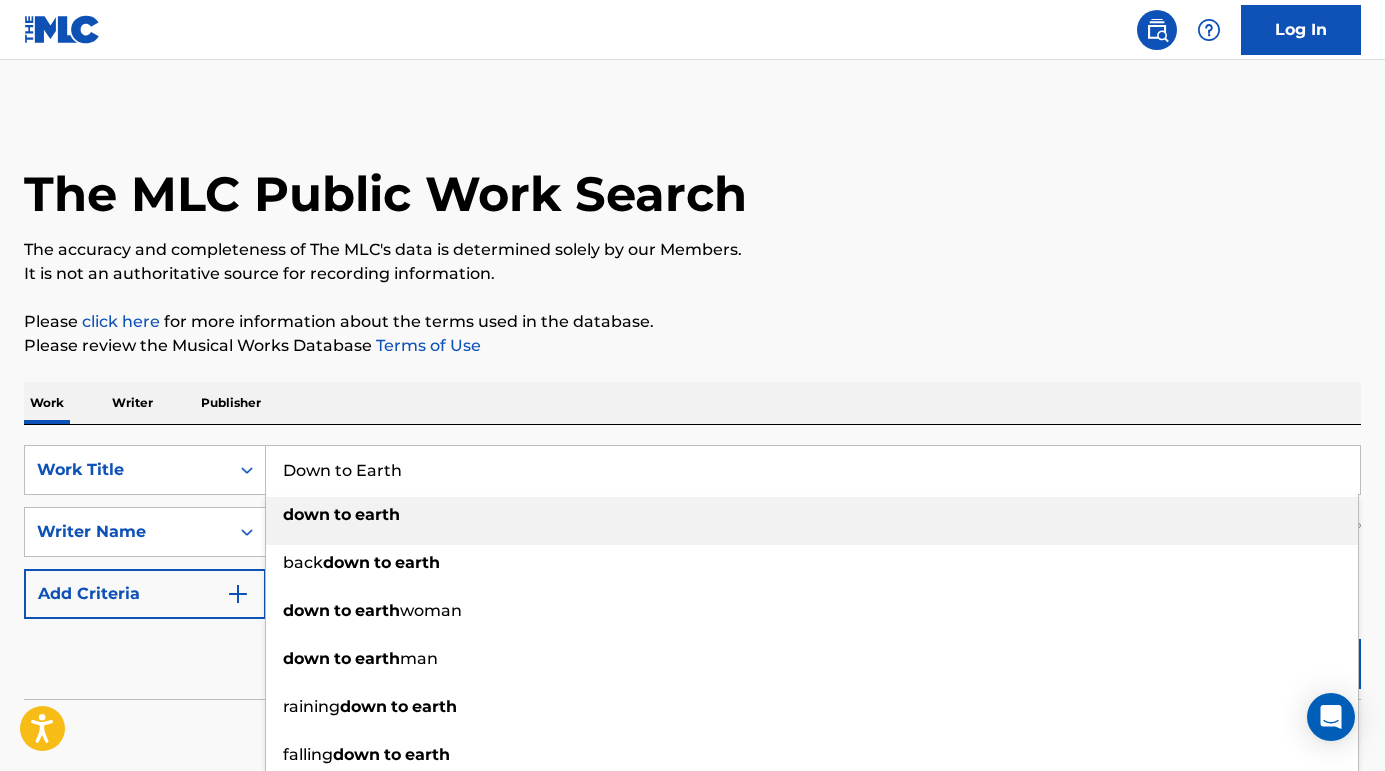 click on "Down to Earth" at bounding box center (813, 470) 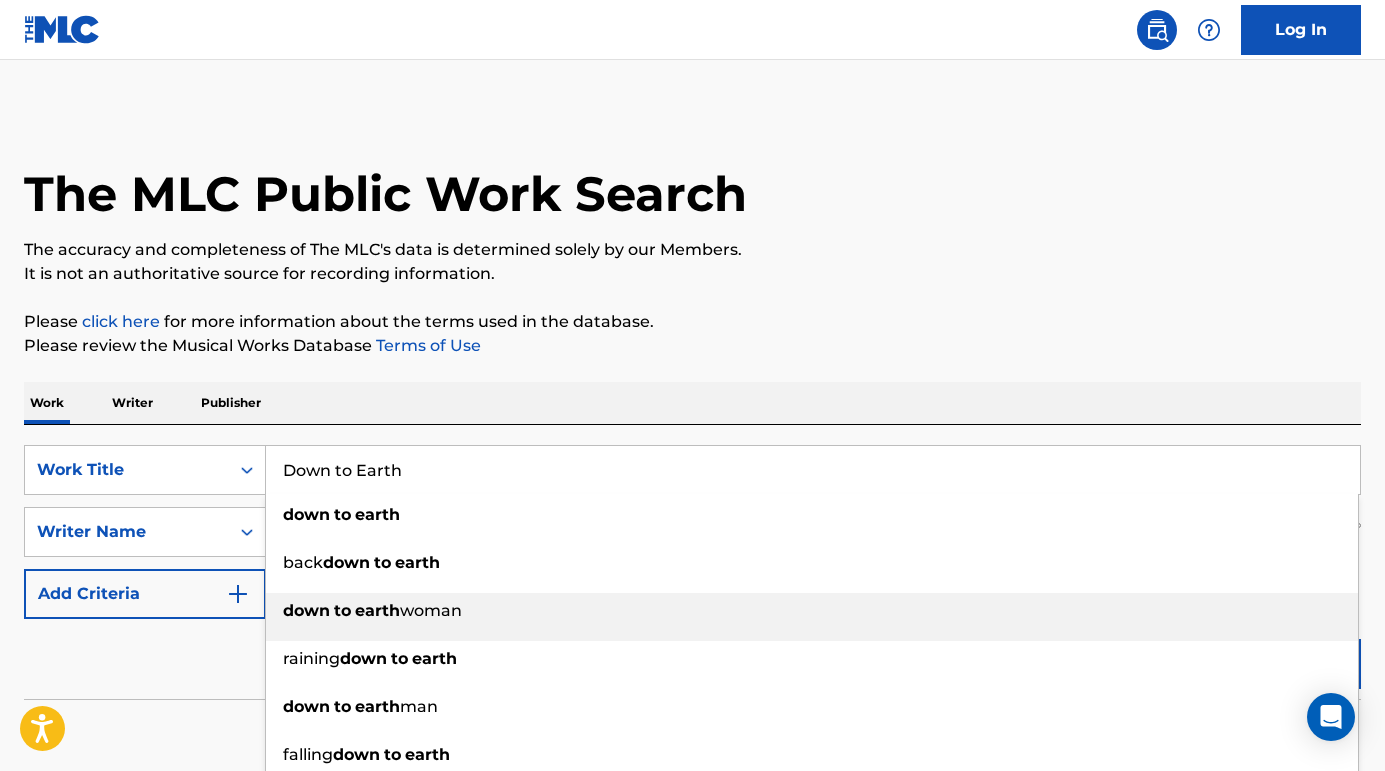 type on "Down to Earth" 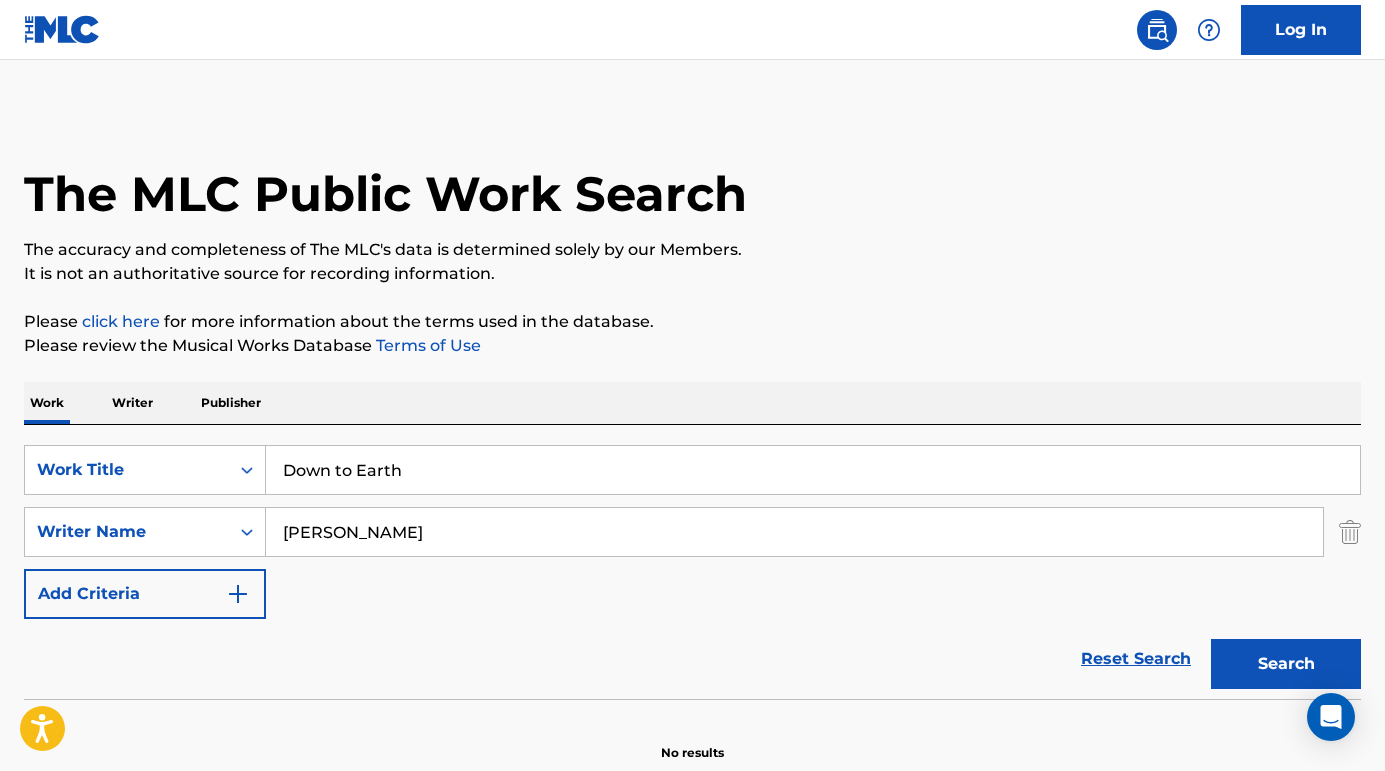 click on "Reset Search Search" at bounding box center [692, 659] 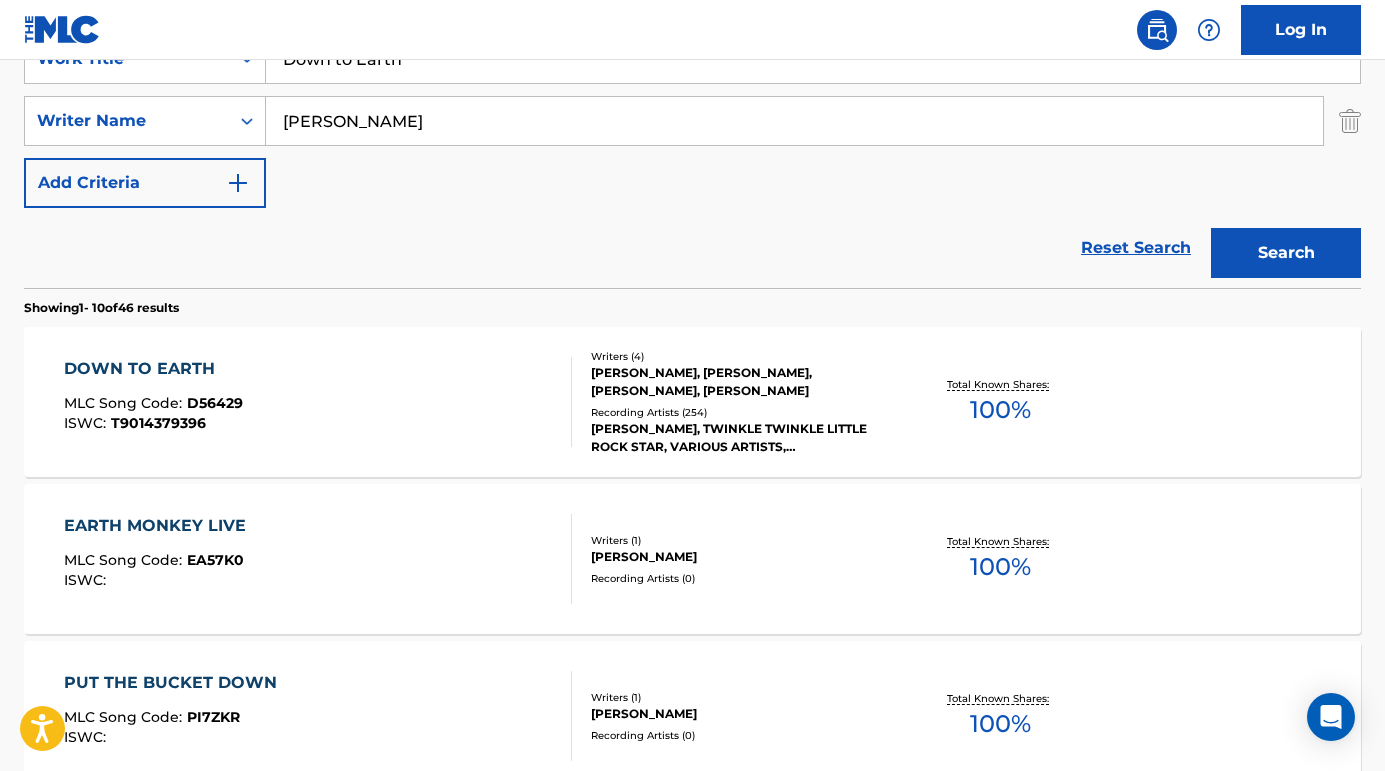 scroll, scrollTop: 458, scrollLeft: 0, axis: vertical 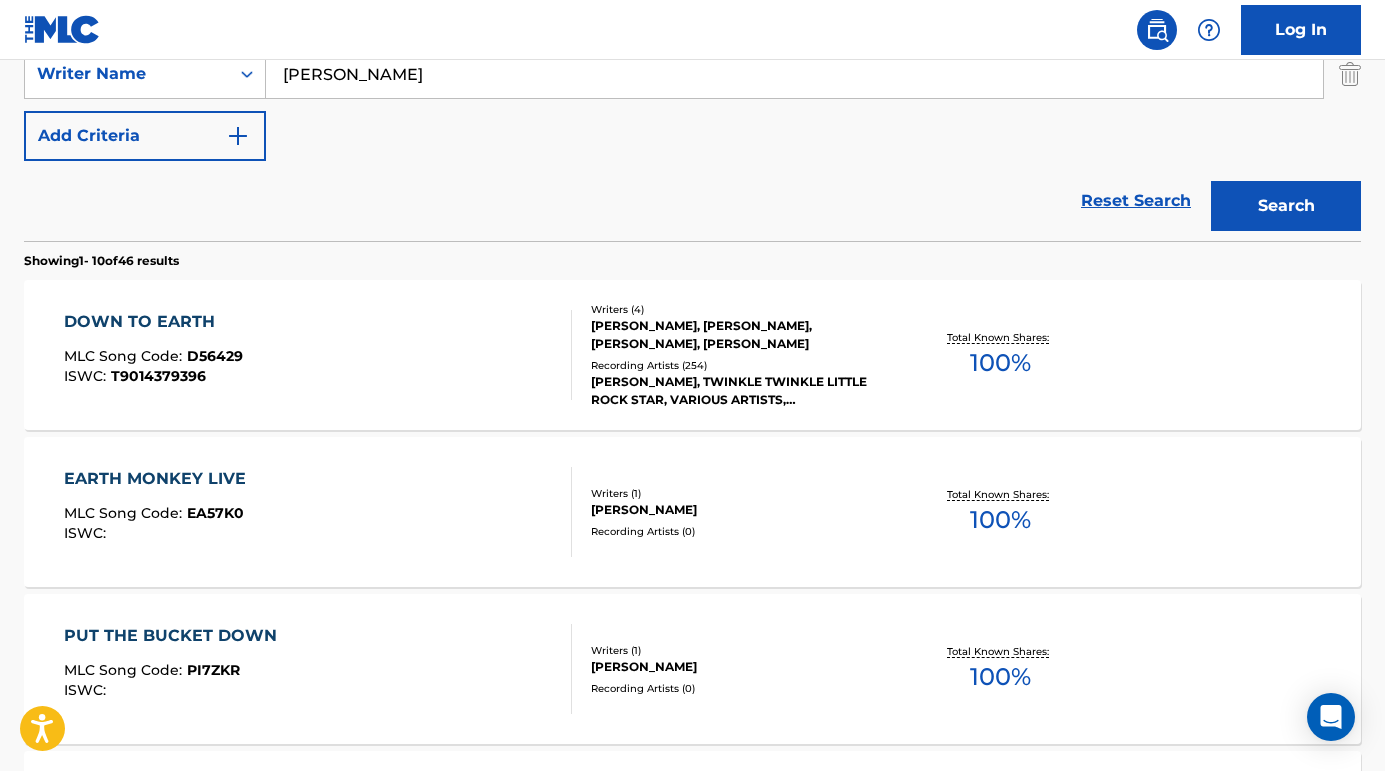 click on "DOWN TO EARTH" at bounding box center [153, 322] 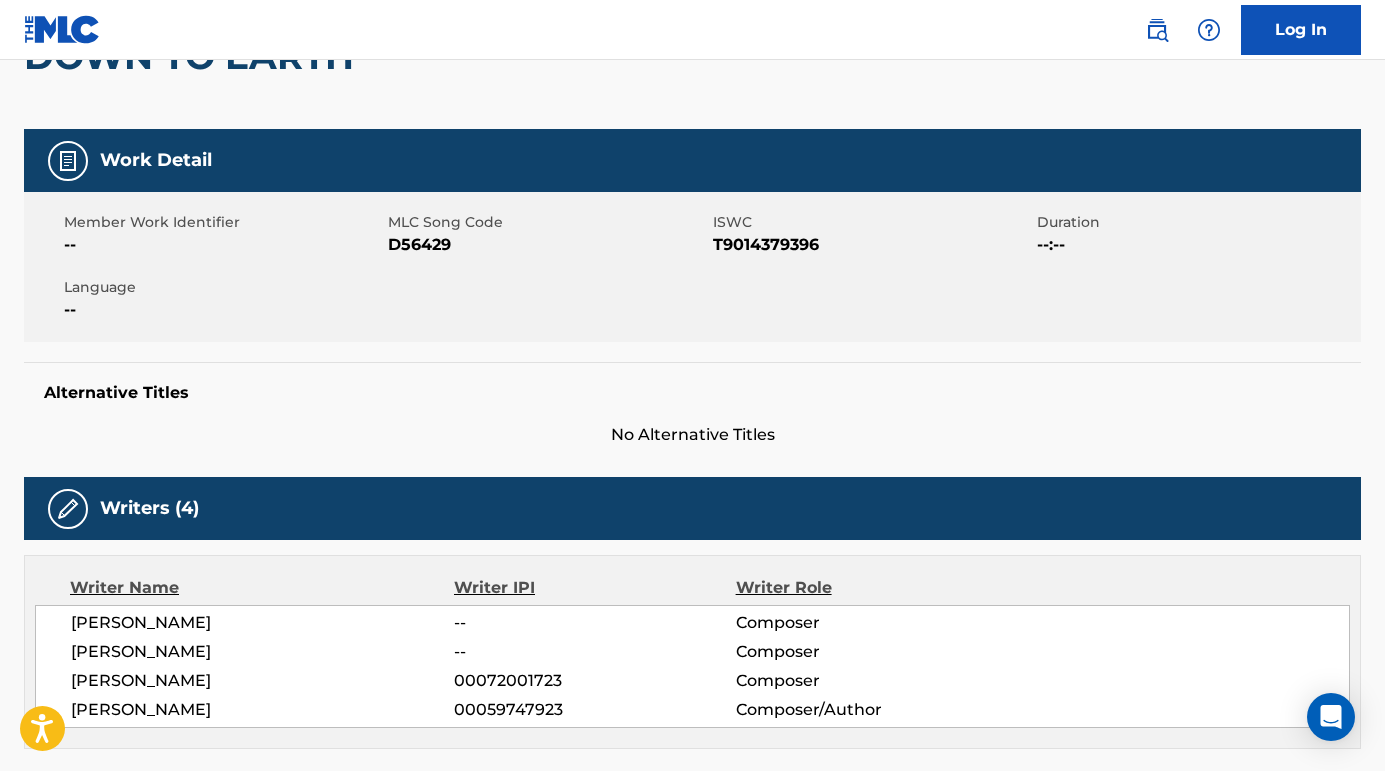 scroll, scrollTop: 436, scrollLeft: 0, axis: vertical 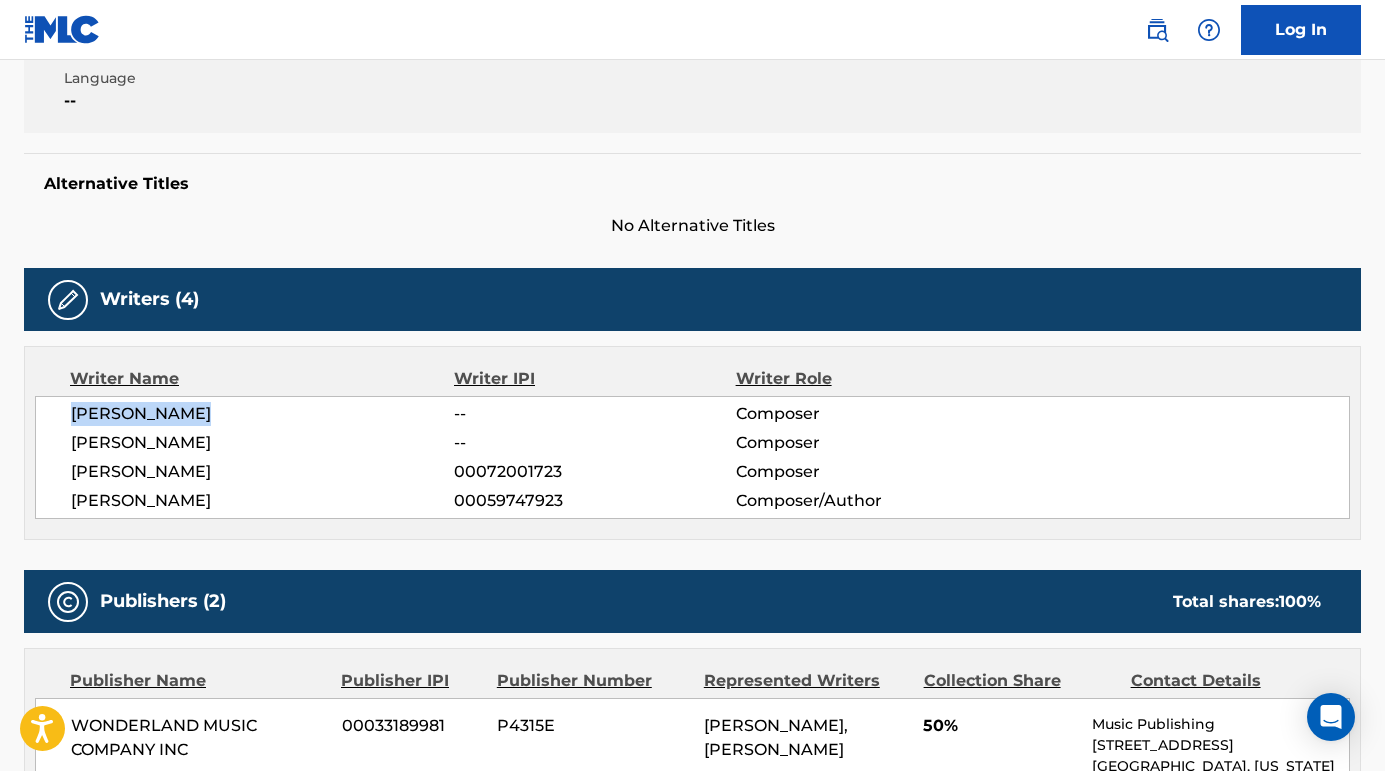 drag, startPoint x: 69, startPoint y: 410, endPoint x: 322, endPoint y: 411, distance: 253.00198 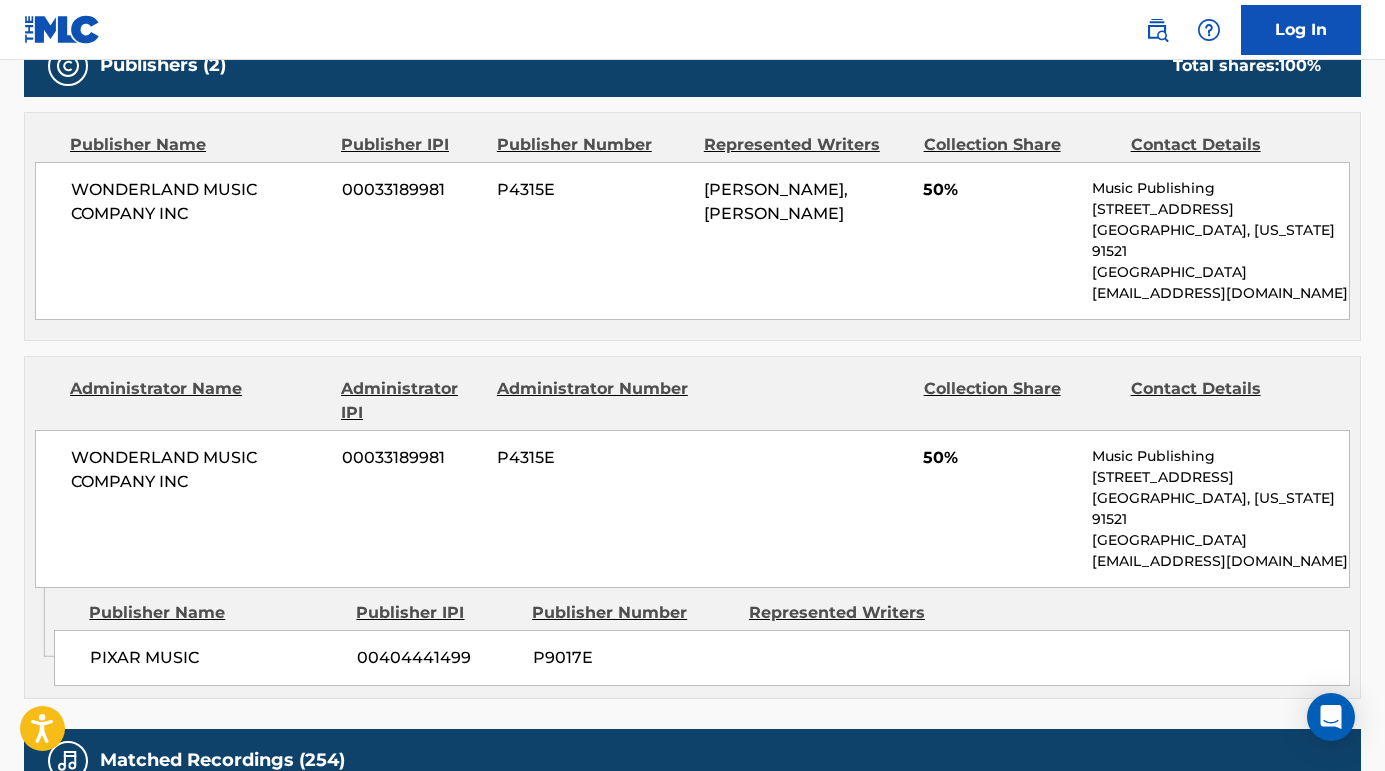 scroll, scrollTop: 1041, scrollLeft: 0, axis: vertical 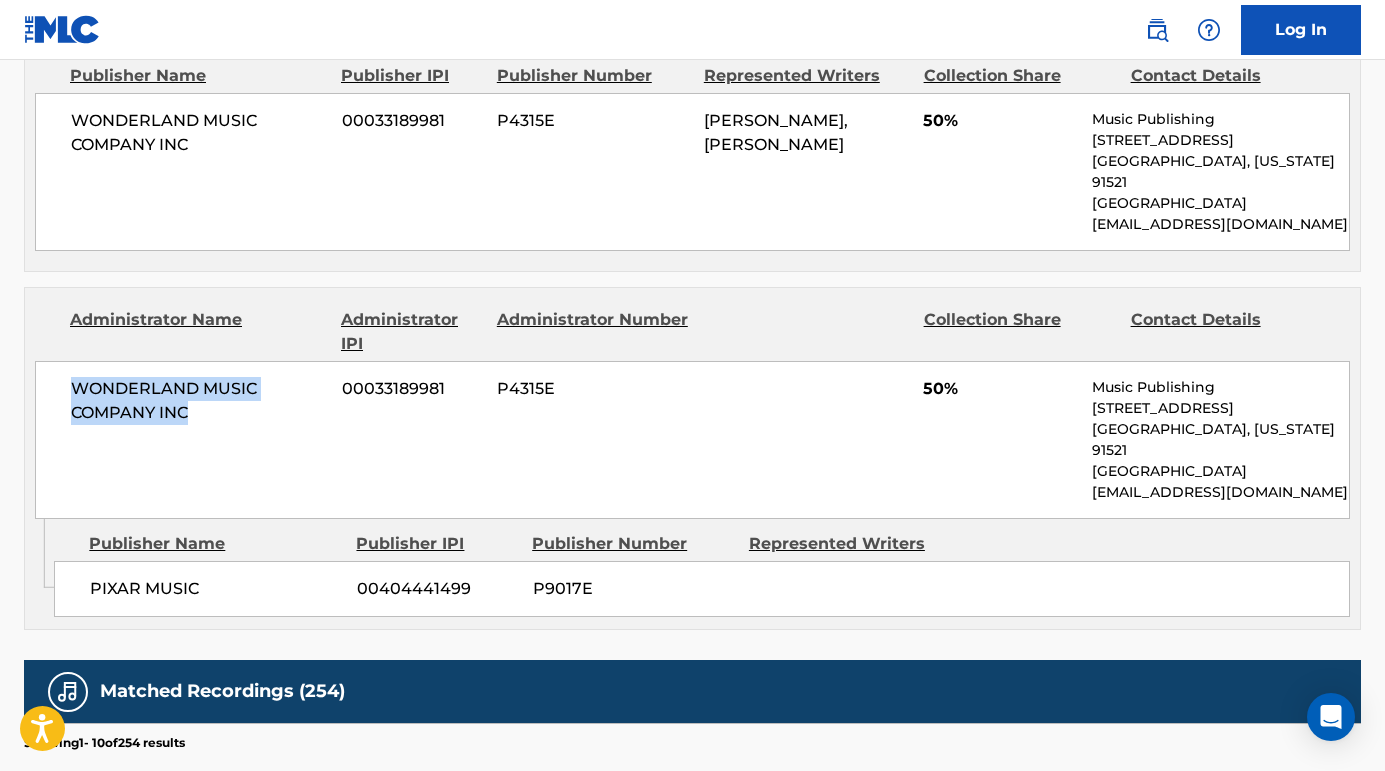 drag, startPoint x: 220, startPoint y: 383, endPoint x: 57, endPoint y: 367, distance: 163.78339 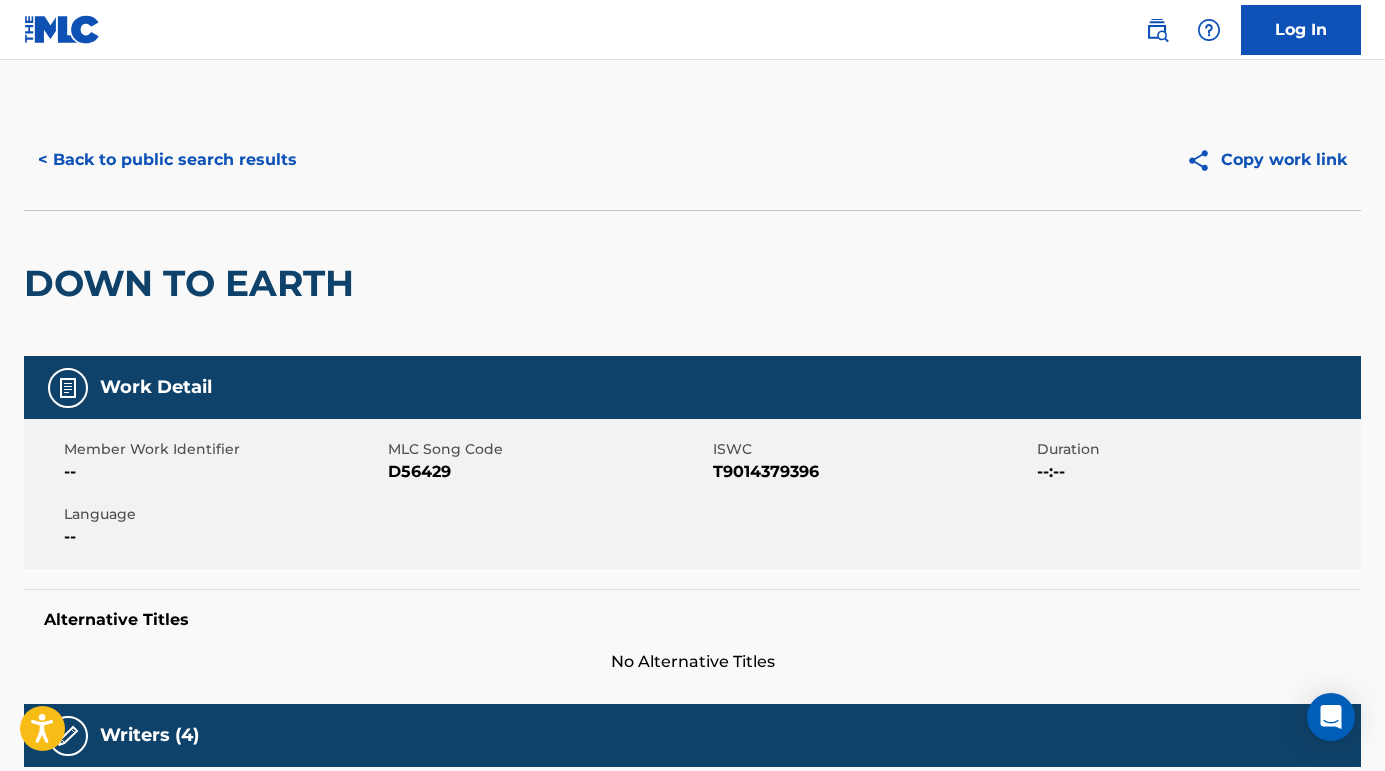 scroll, scrollTop: -1, scrollLeft: 0, axis: vertical 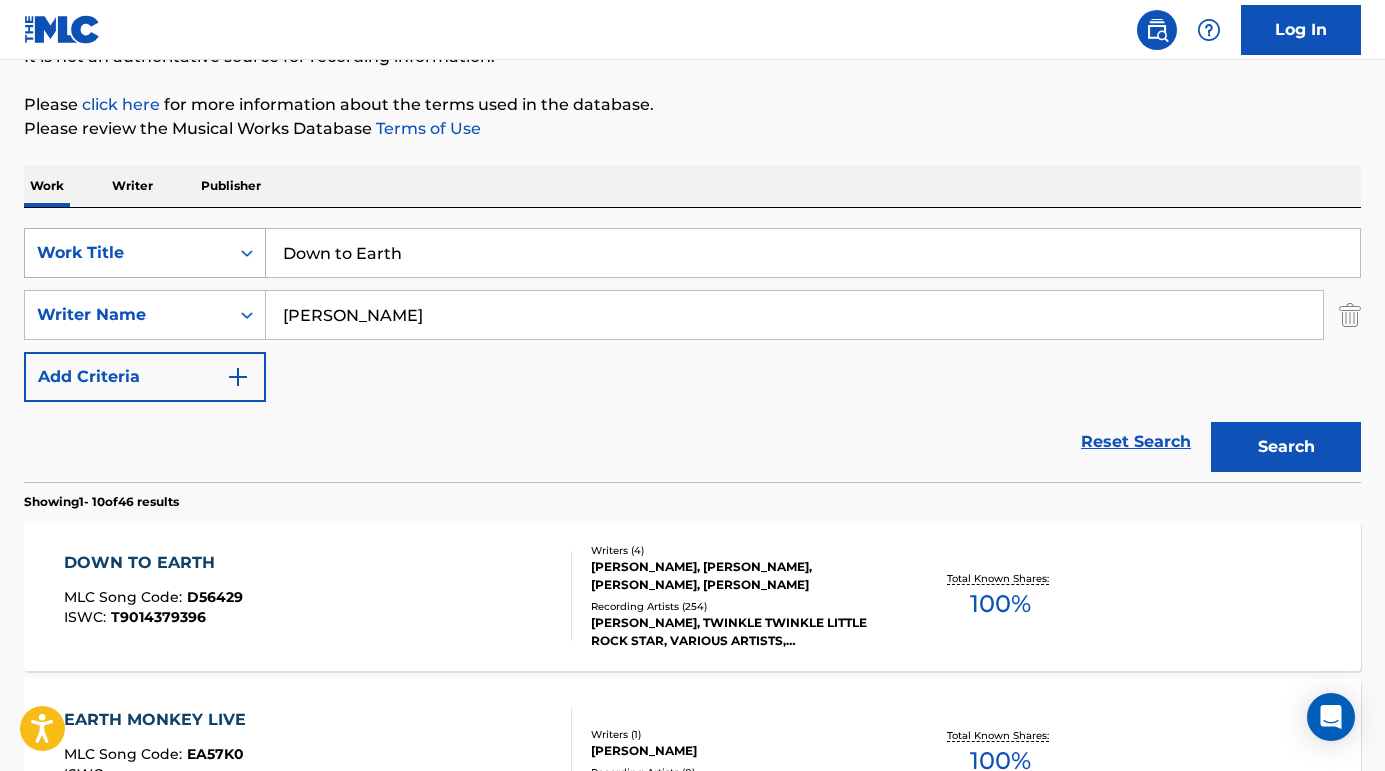 drag, startPoint x: 452, startPoint y: 259, endPoint x: 219, endPoint y: 254, distance: 233.05363 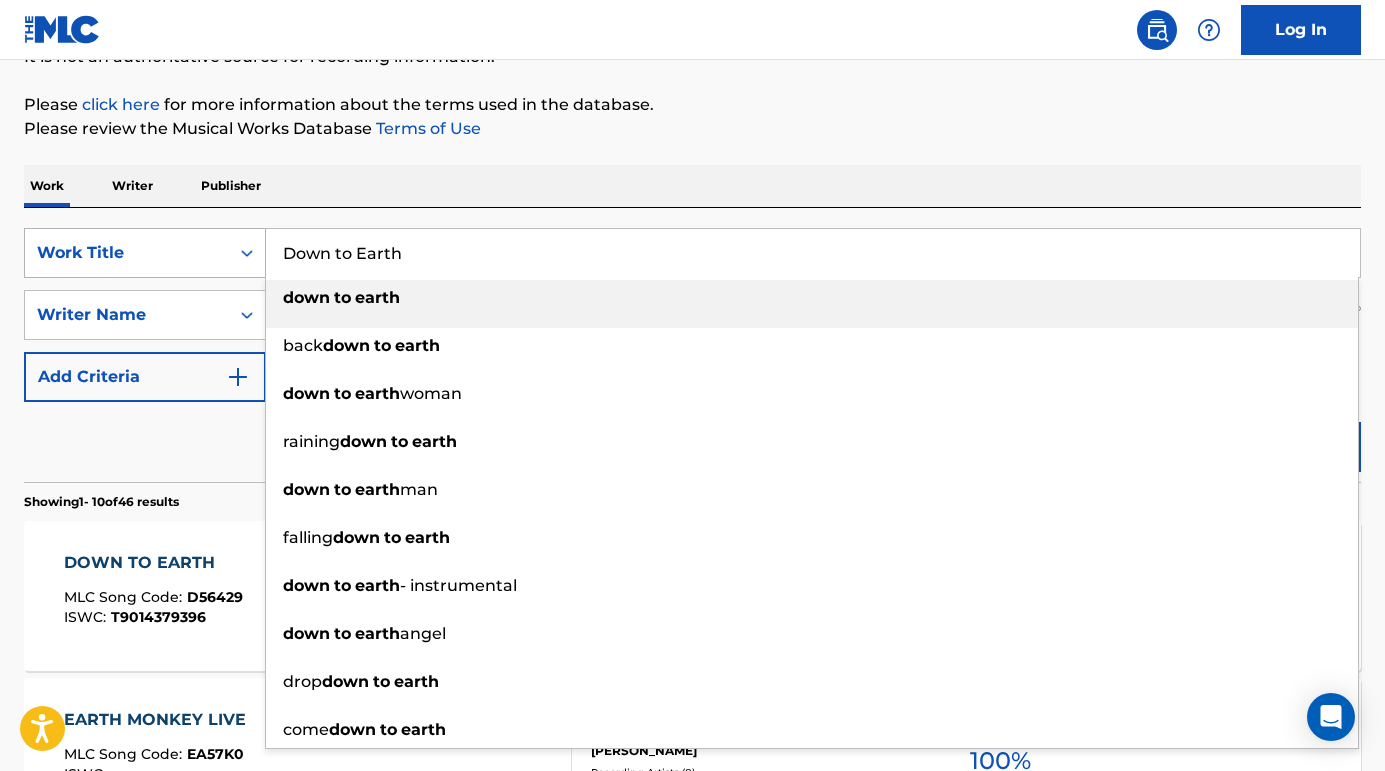 paste on "Steal the Show" 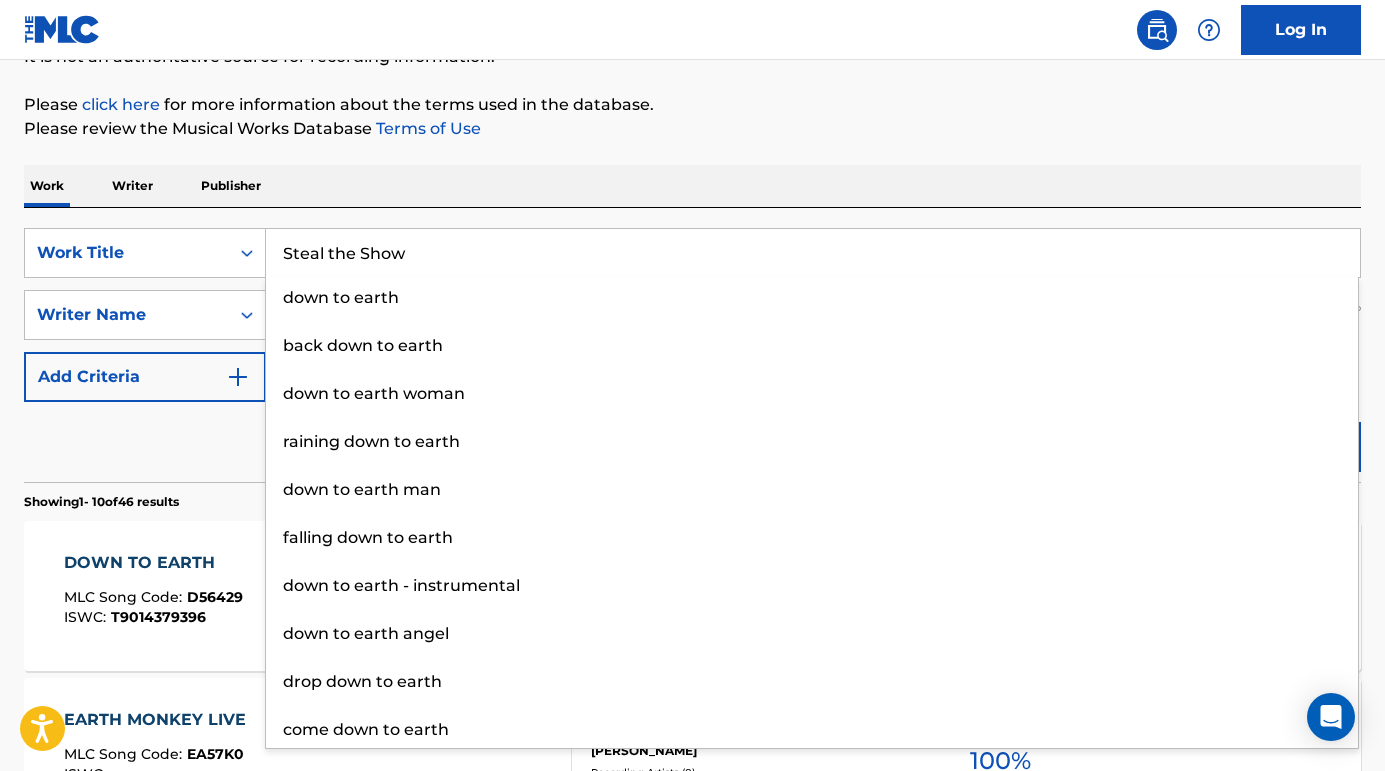 type on "Steal the Show" 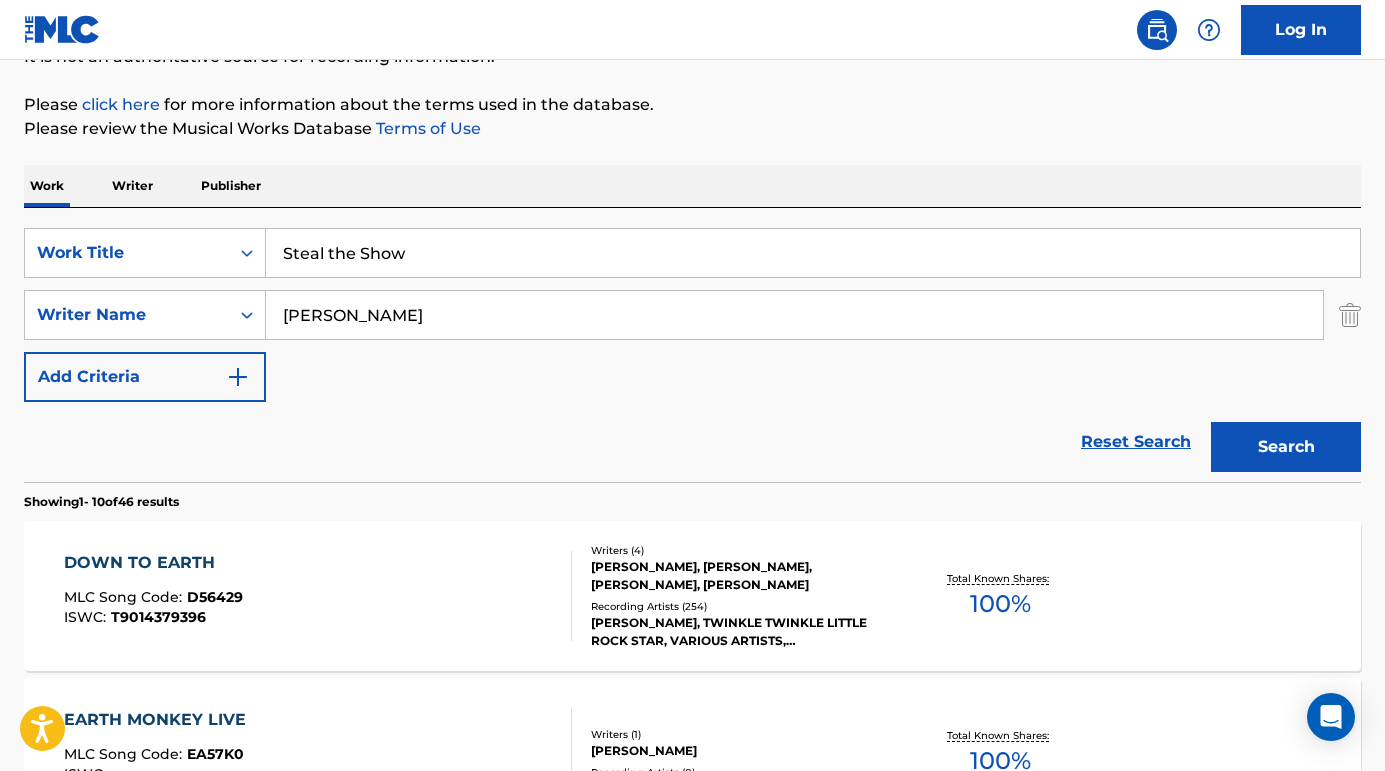click on "Reset Search Search" at bounding box center [692, 442] 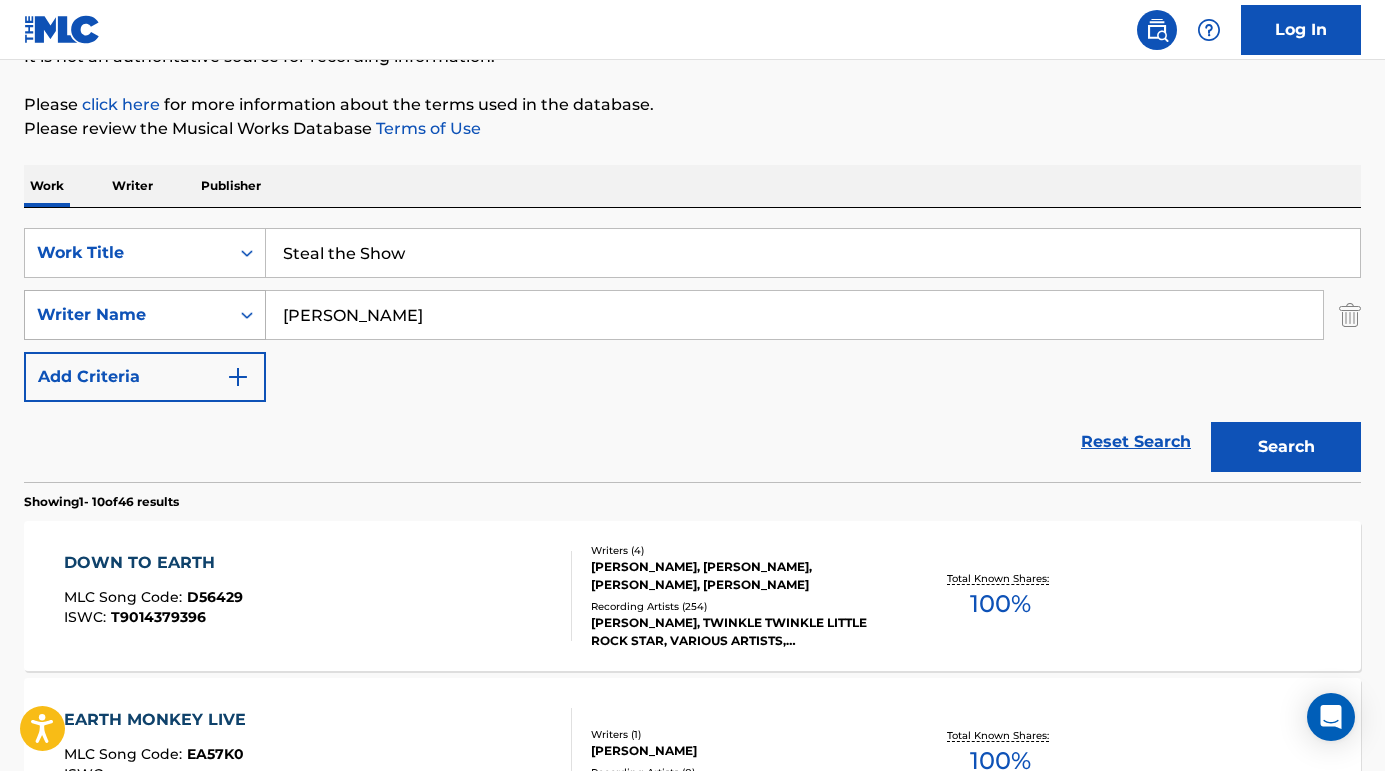 drag, startPoint x: 416, startPoint y: 327, endPoint x: 195, endPoint y: 299, distance: 222.7667 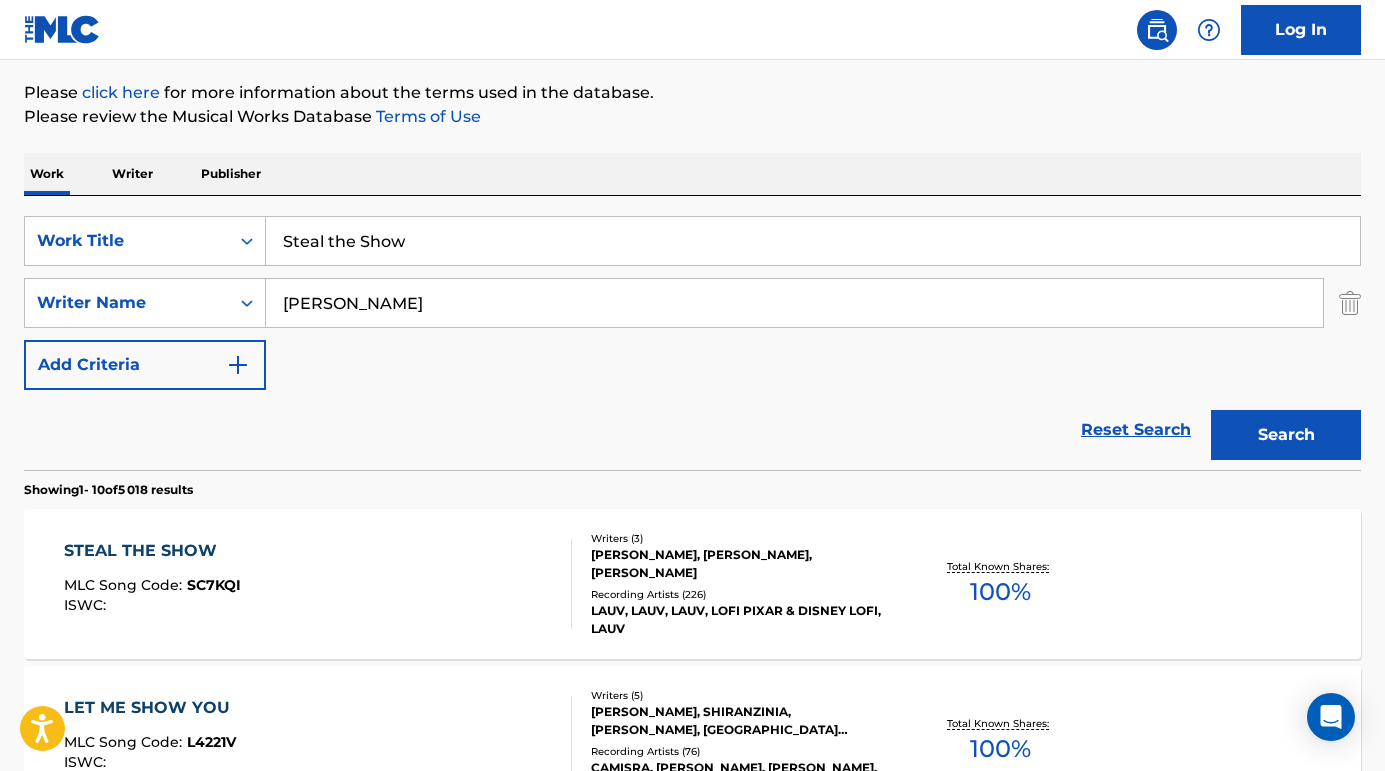 scroll, scrollTop: 274, scrollLeft: 0, axis: vertical 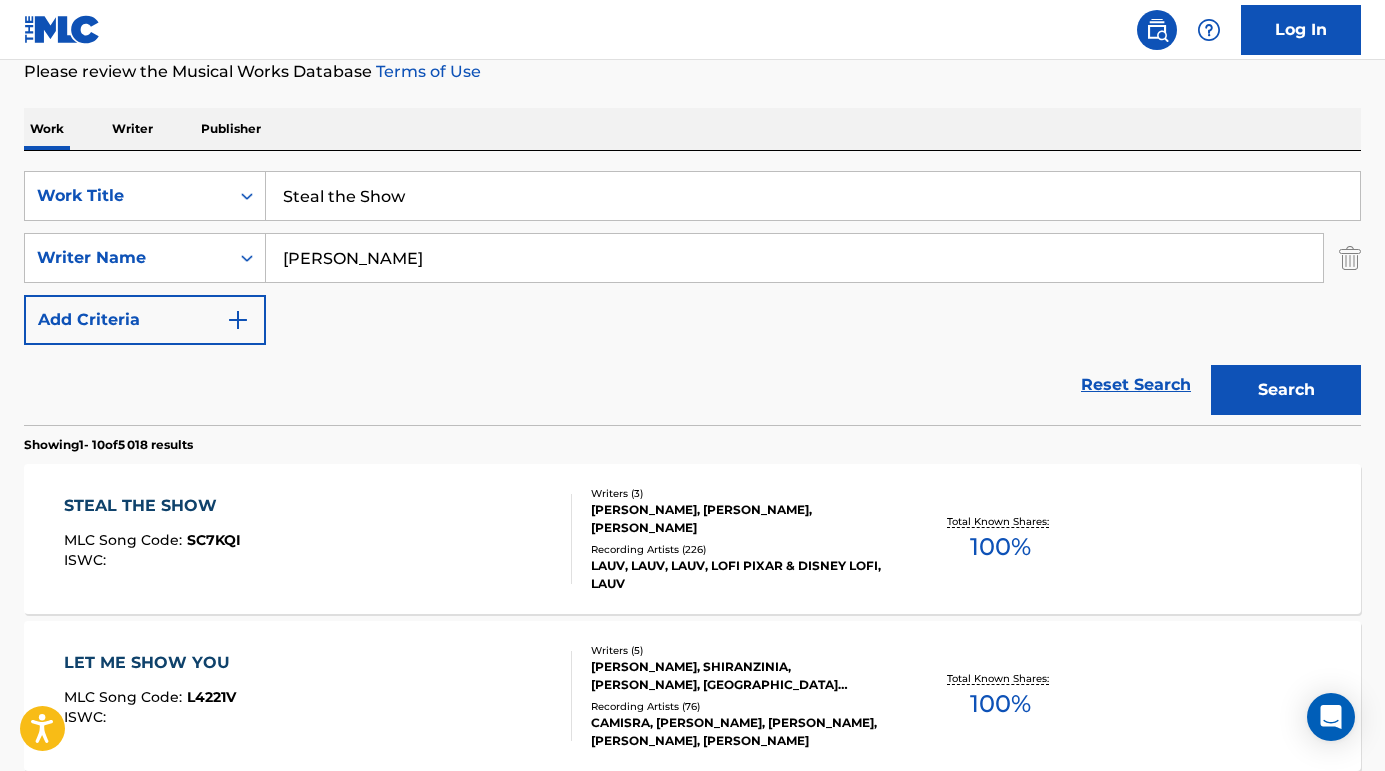 click on "STEAL THE SHOW" at bounding box center (152, 506) 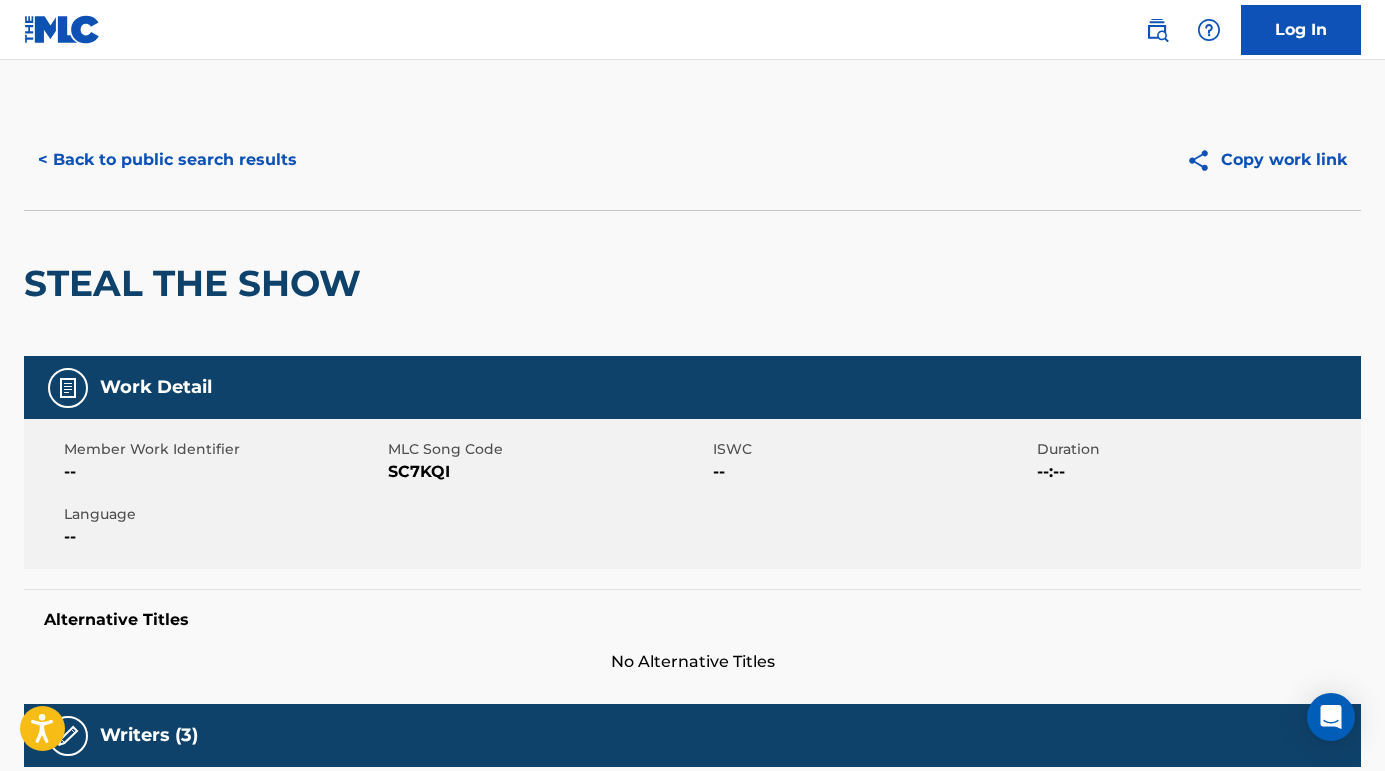 scroll, scrollTop: 0, scrollLeft: 0, axis: both 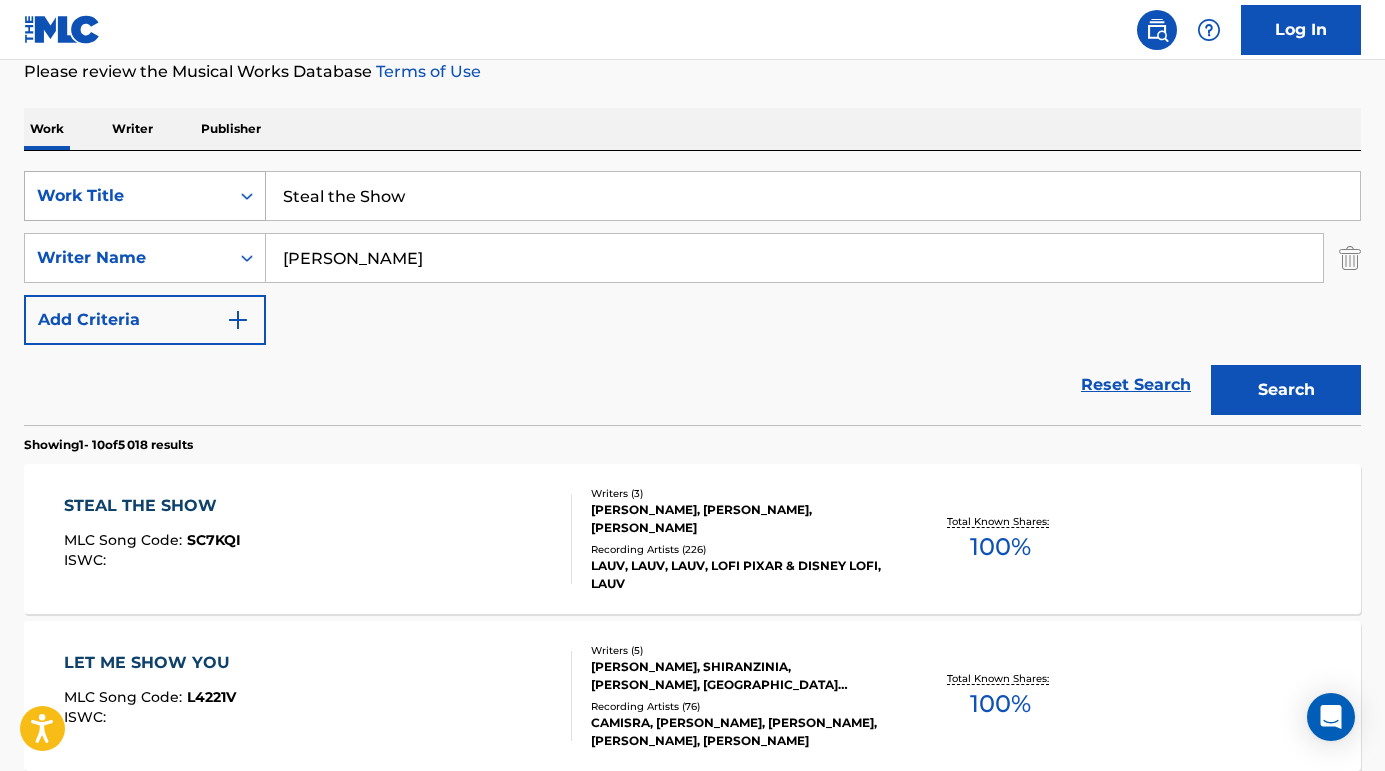 drag, startPoint x: 445, startPoint y: 211, endPoint x: 237, endPoint y: 180, distance: 210.29741 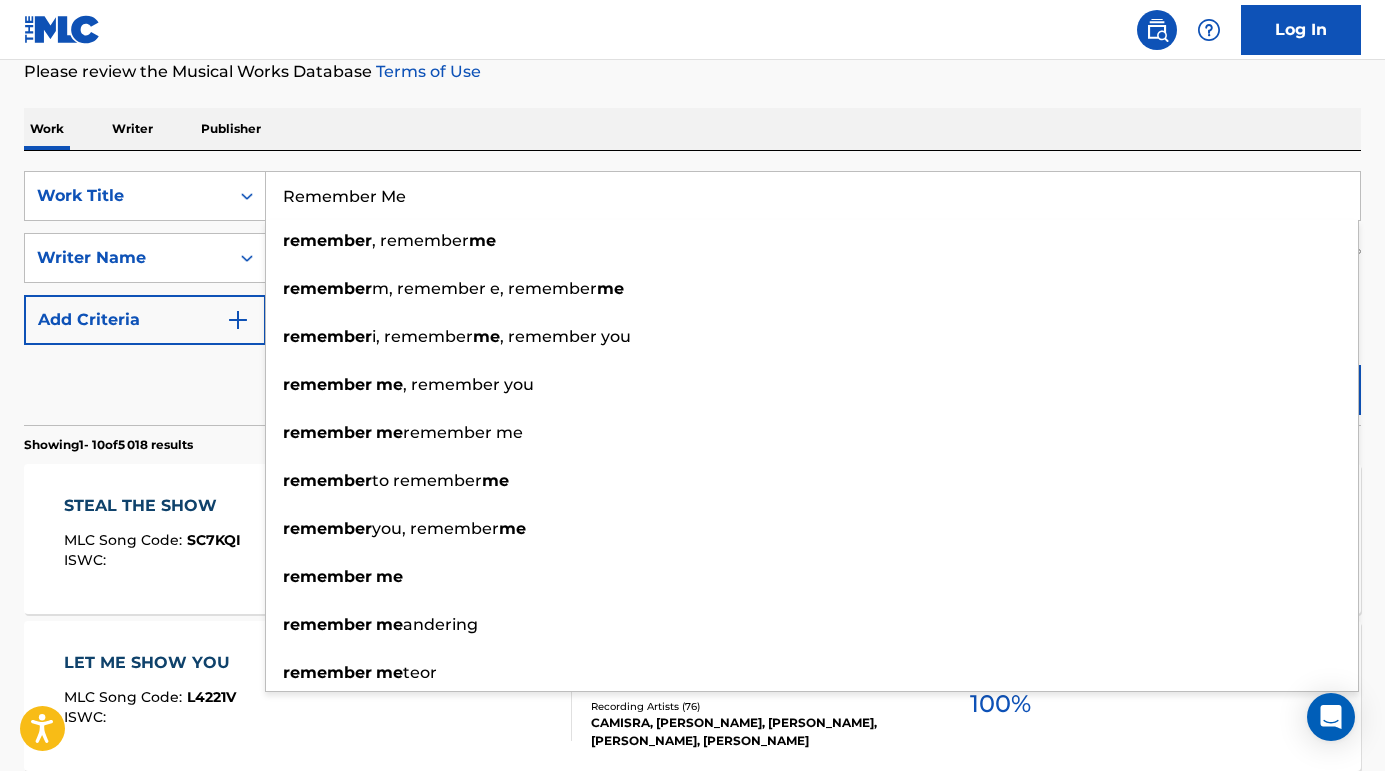 type on "Remember Me" 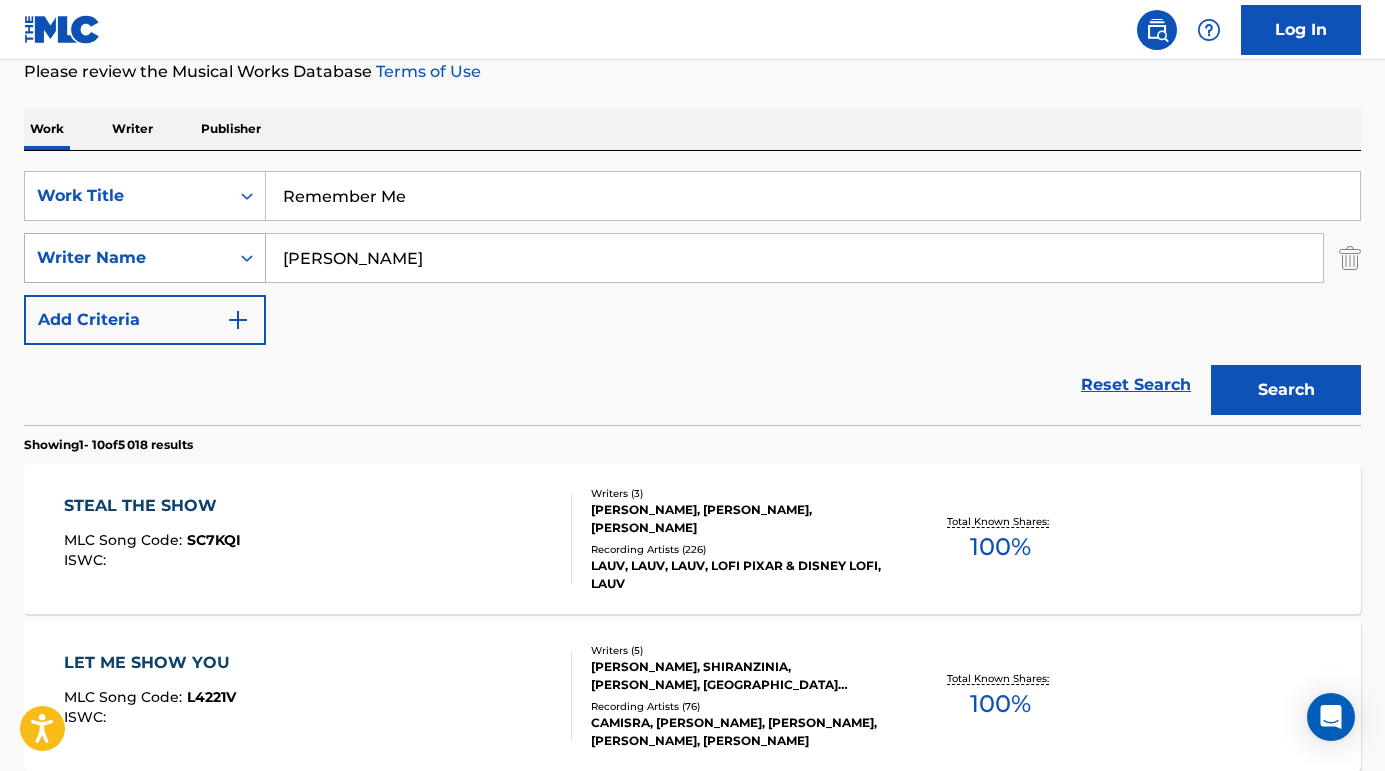 drag, startPoint x: 393, startPoint y: 270, endPoint x: 221, endPoint y: 256, distance: 172.56883 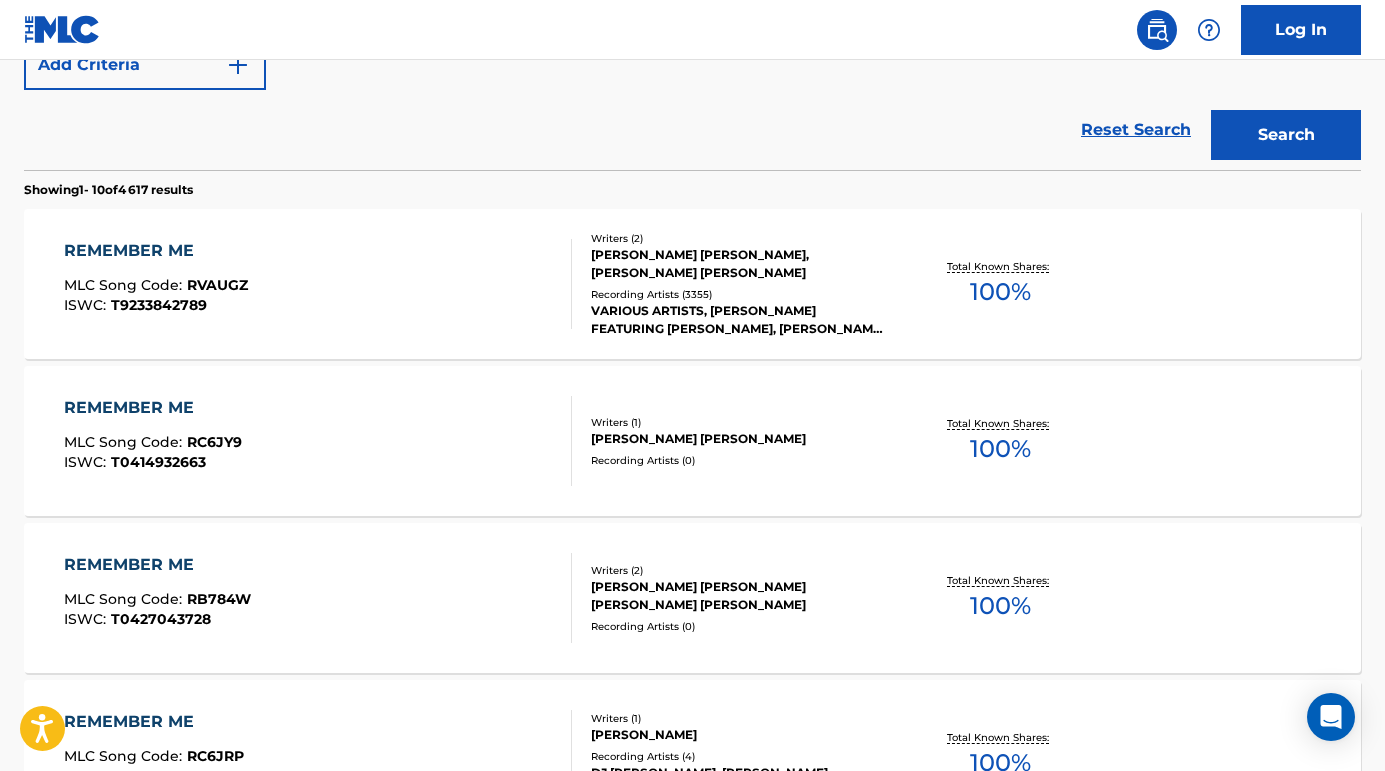 scroll, scrollTop: 558, scrollLeft: 0, axis: vertical 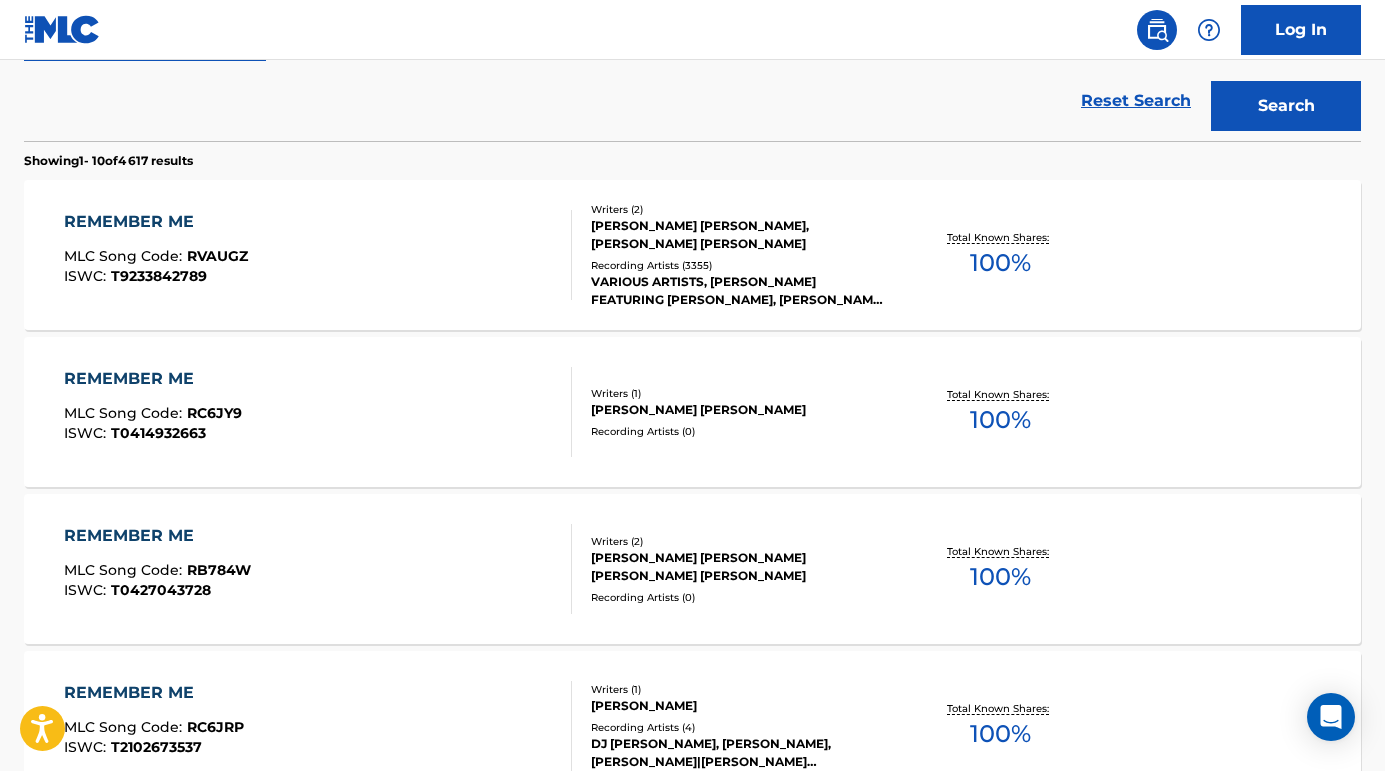 click on "REMEMBER ME" at bounding box center [156, 222] 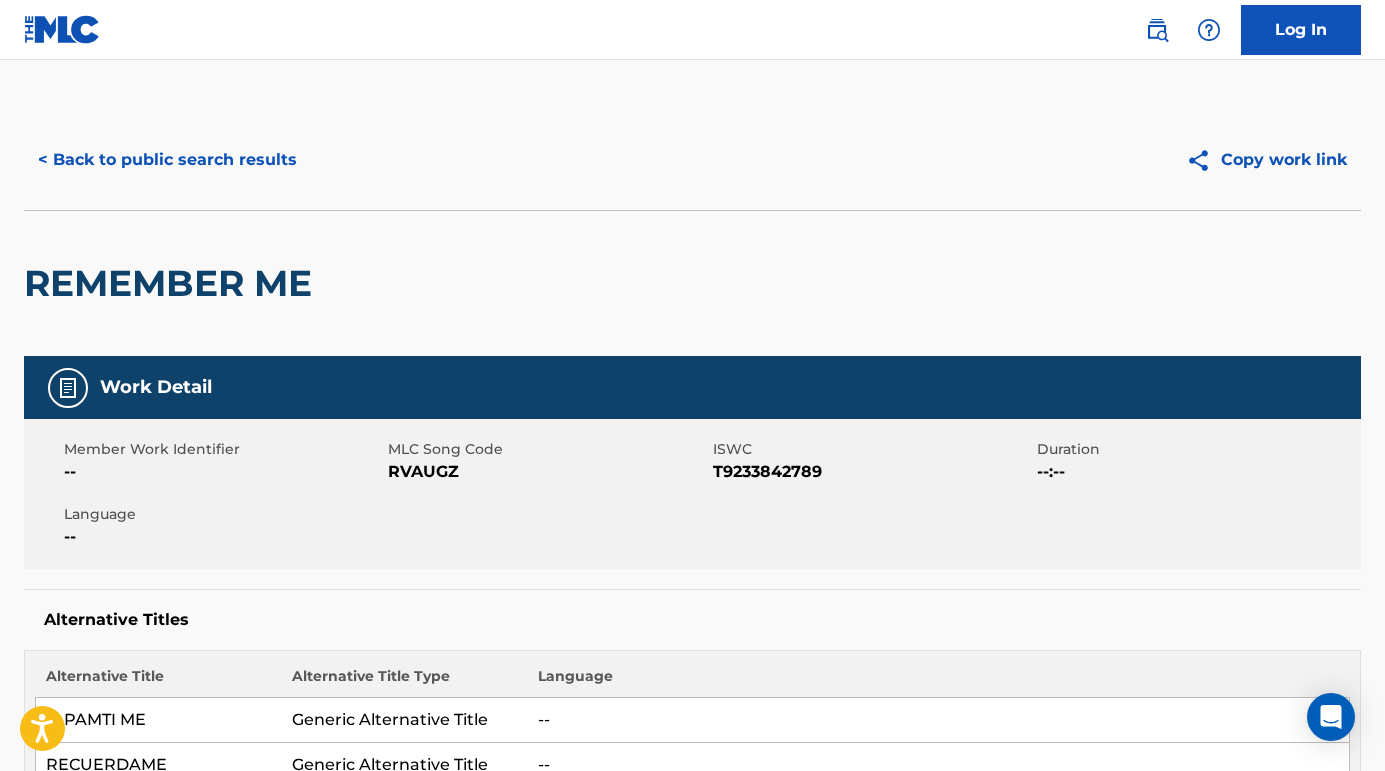 scroll, scrollTop: -1, scrollLeft: 0, axis: vertical 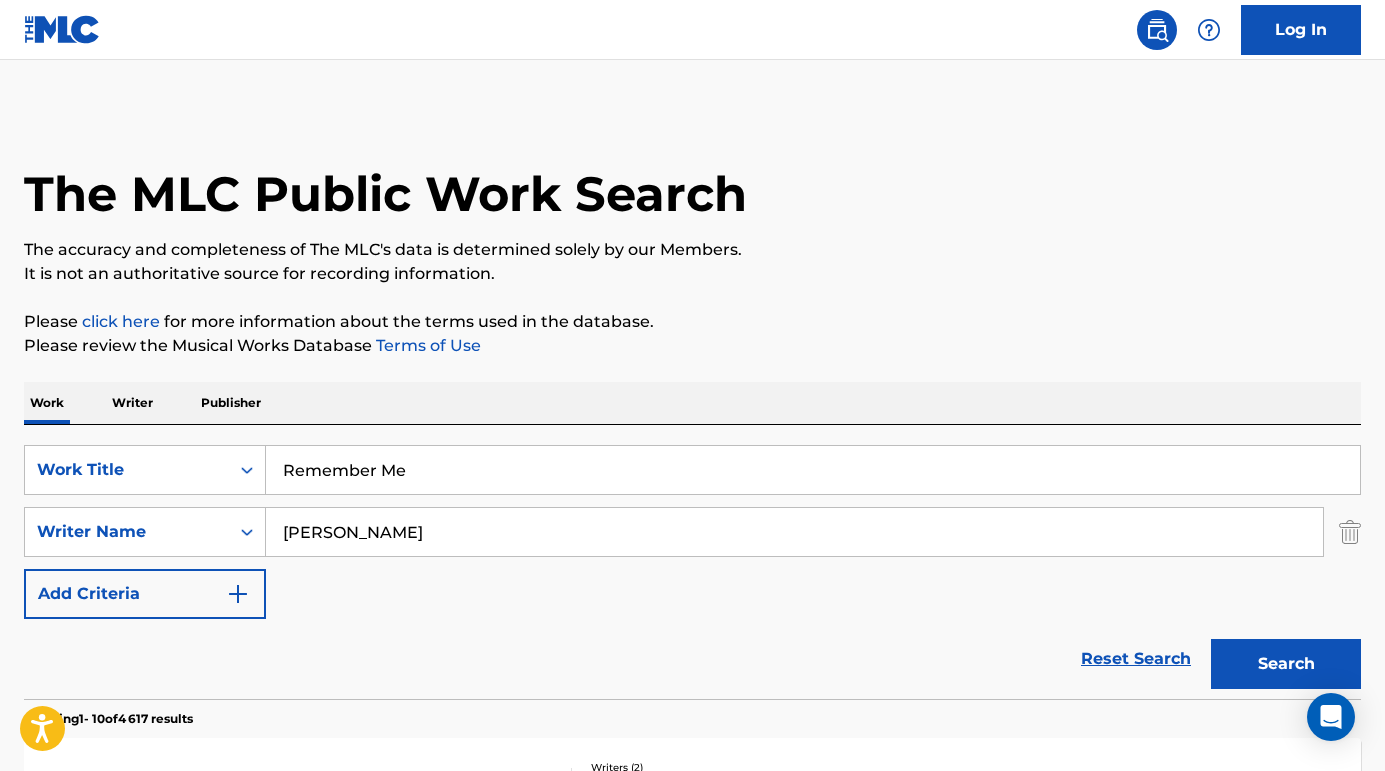 drag, startPoint x: 439, startPoint y: 483, endPoint x: 279, endPoint y: 474, distance: 160.25293 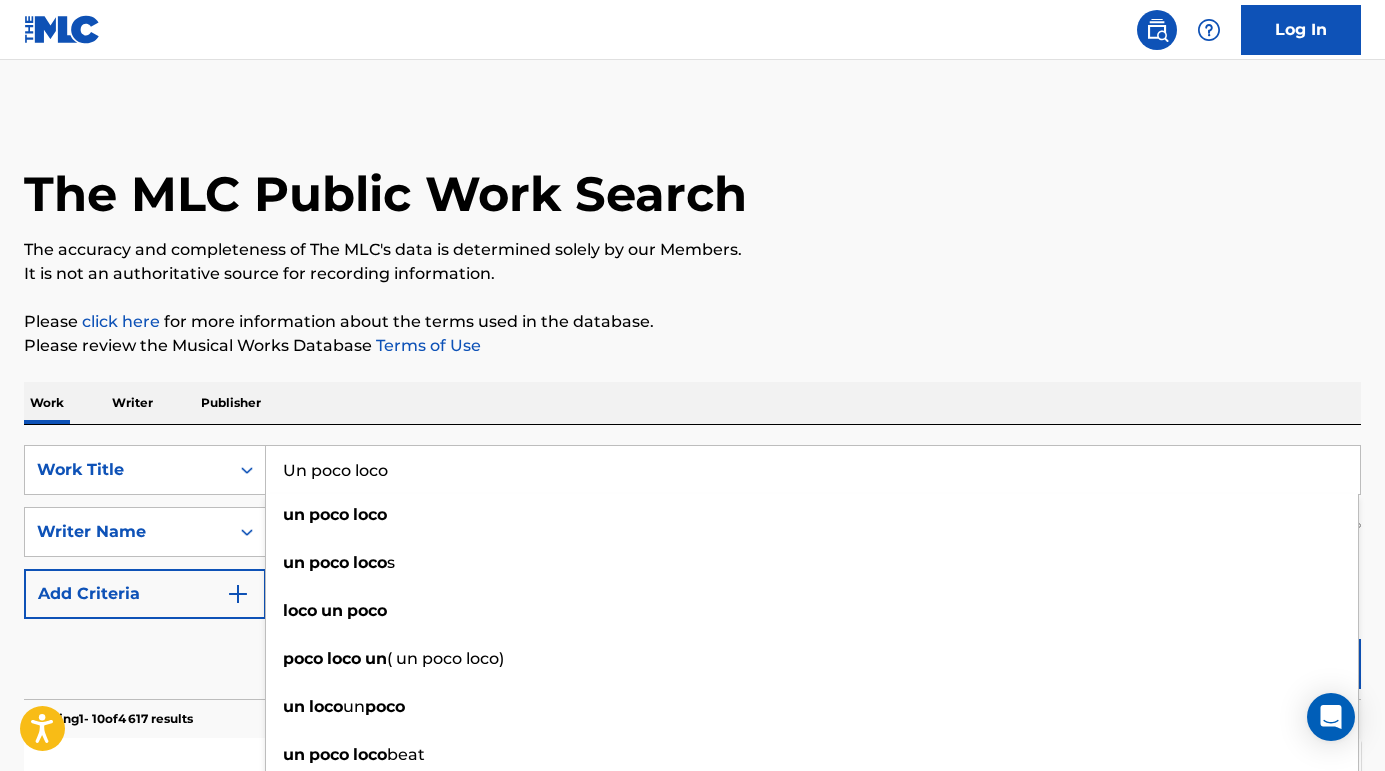 type on "Un poco loco" 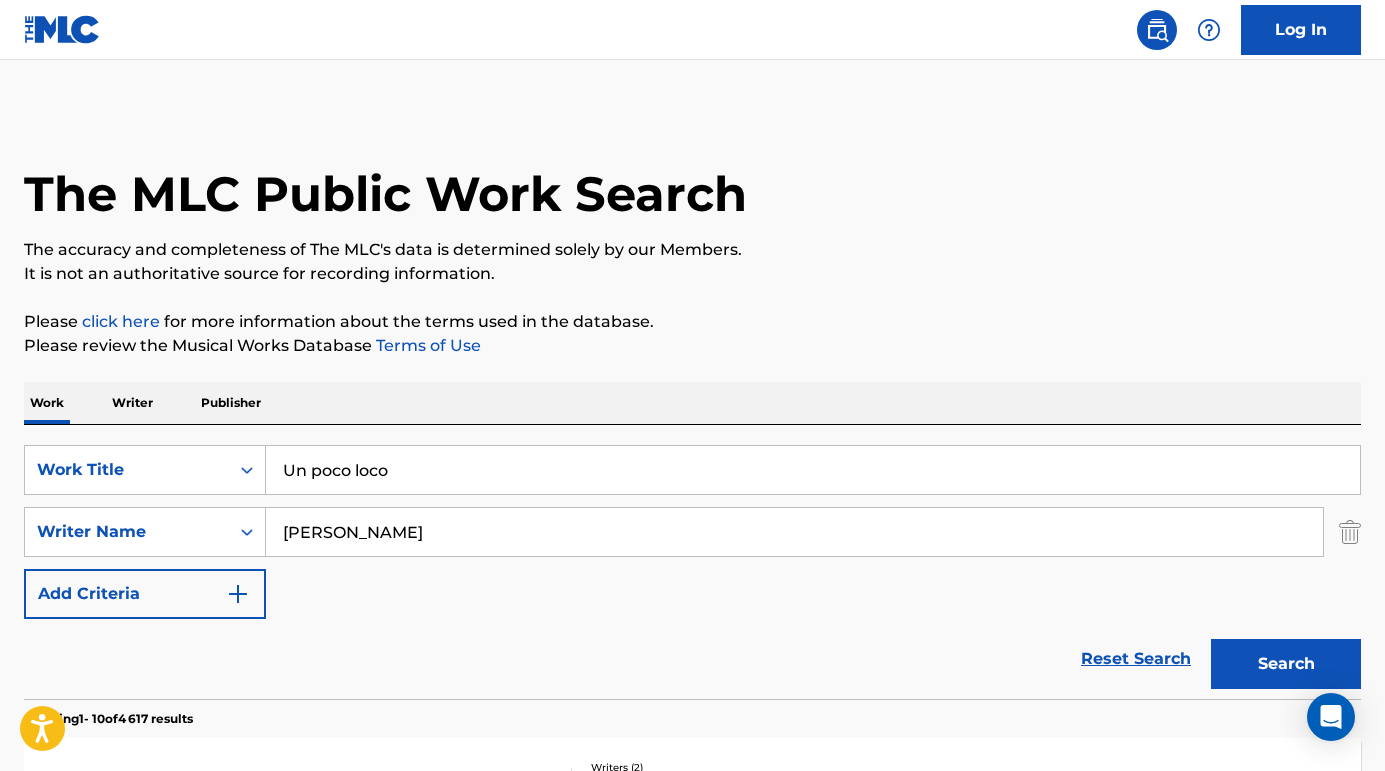 click on "Reset Search Search" at bounding box center [692, 659] 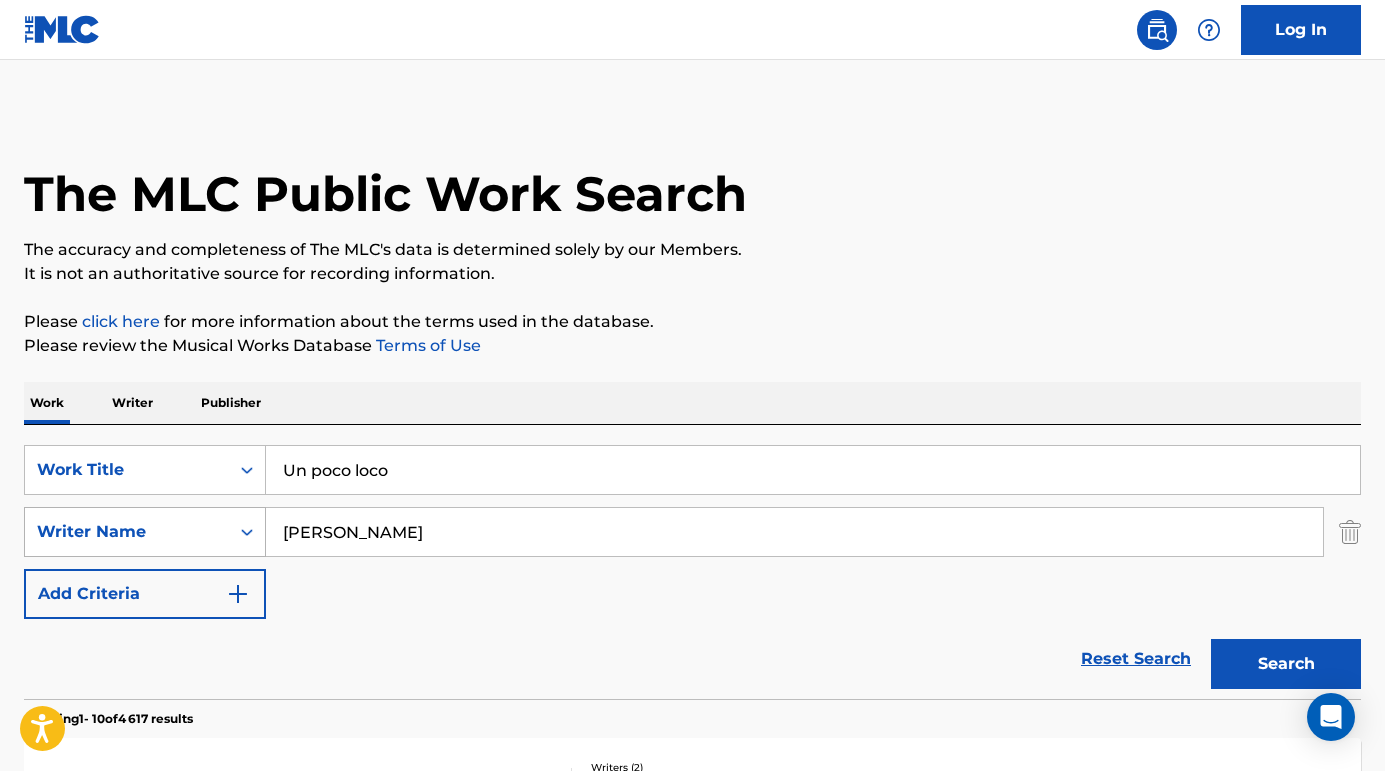 drag, startPoint x: 387, startPoint y: 538, endPoint x: 218, endPoint y: 519, distance: 170.0647 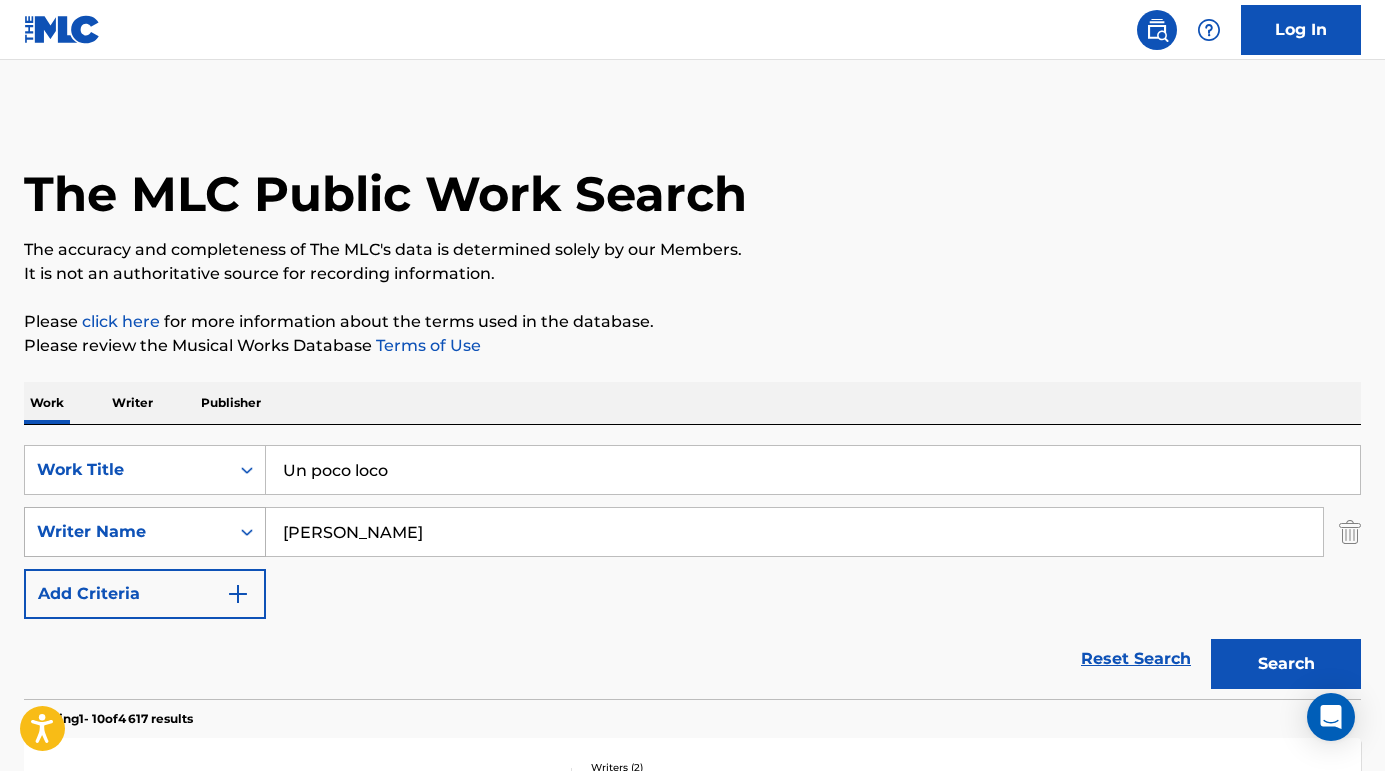 type on "[PERSON_NAME]" 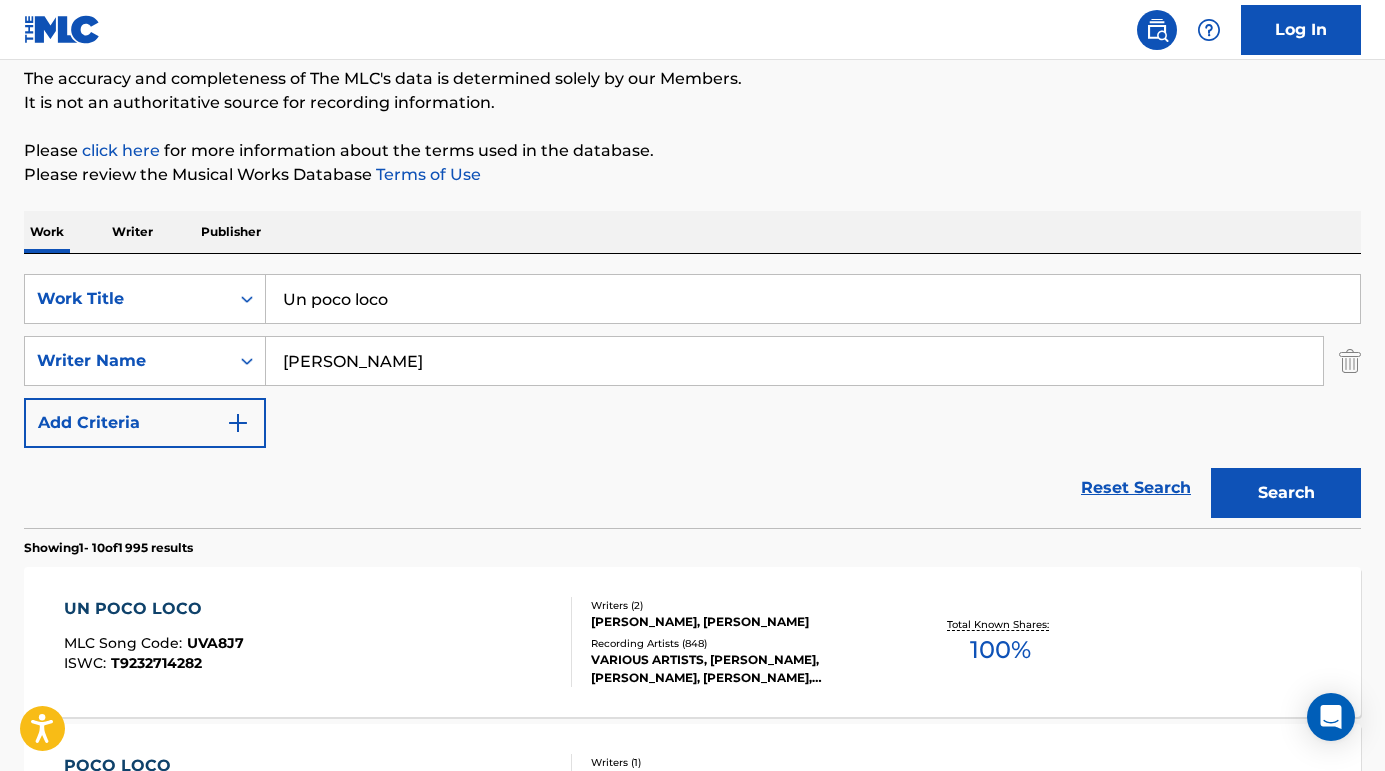 scroll, scrollTop: 212, scrollLeft: 0, axis: vertical 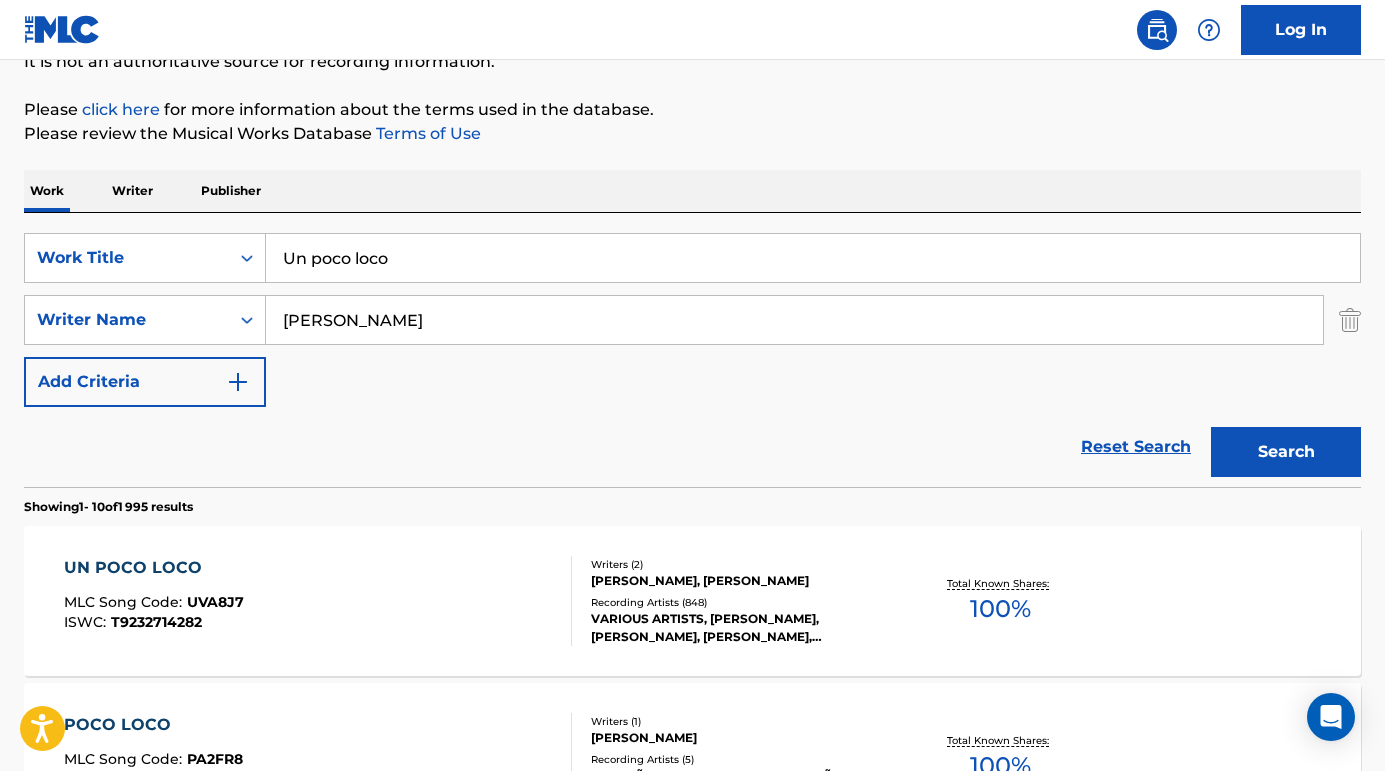 click on "UN POCO LOCO" at bounding box center (154, 568) 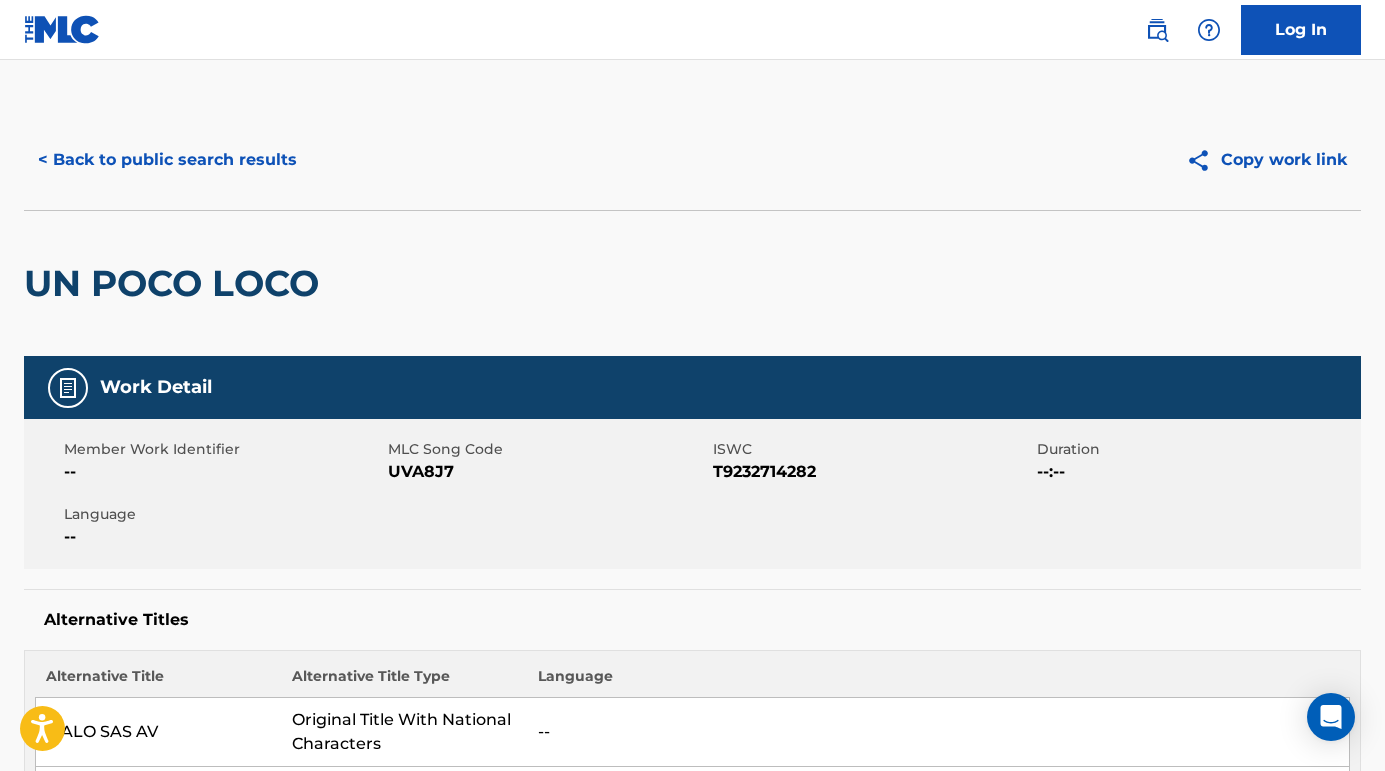 scroll, scrollTop: -2, scrollLeft: 0, axis: vertical 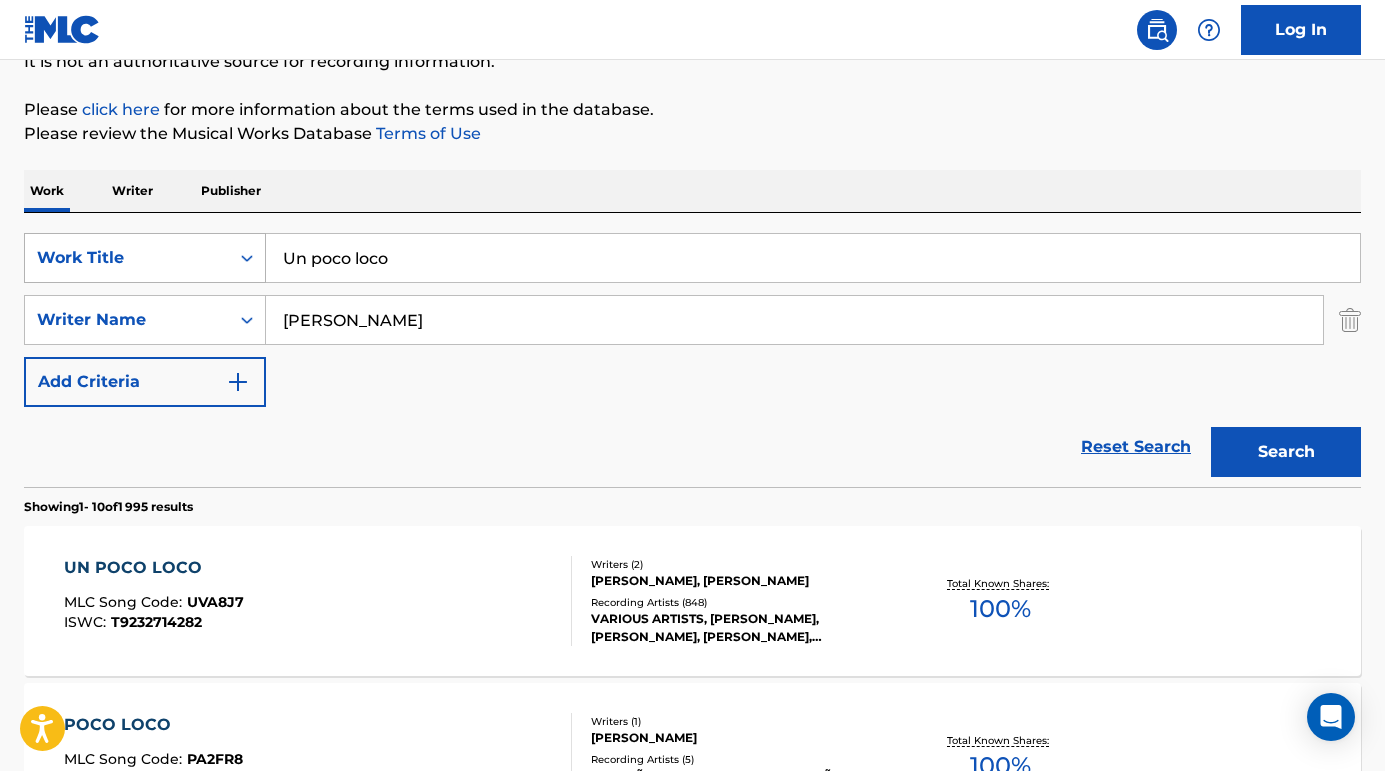 drag, startPoint x: 413, startPoint y: 265, endPoint x: 250, endPoint y: 265, distance: 163 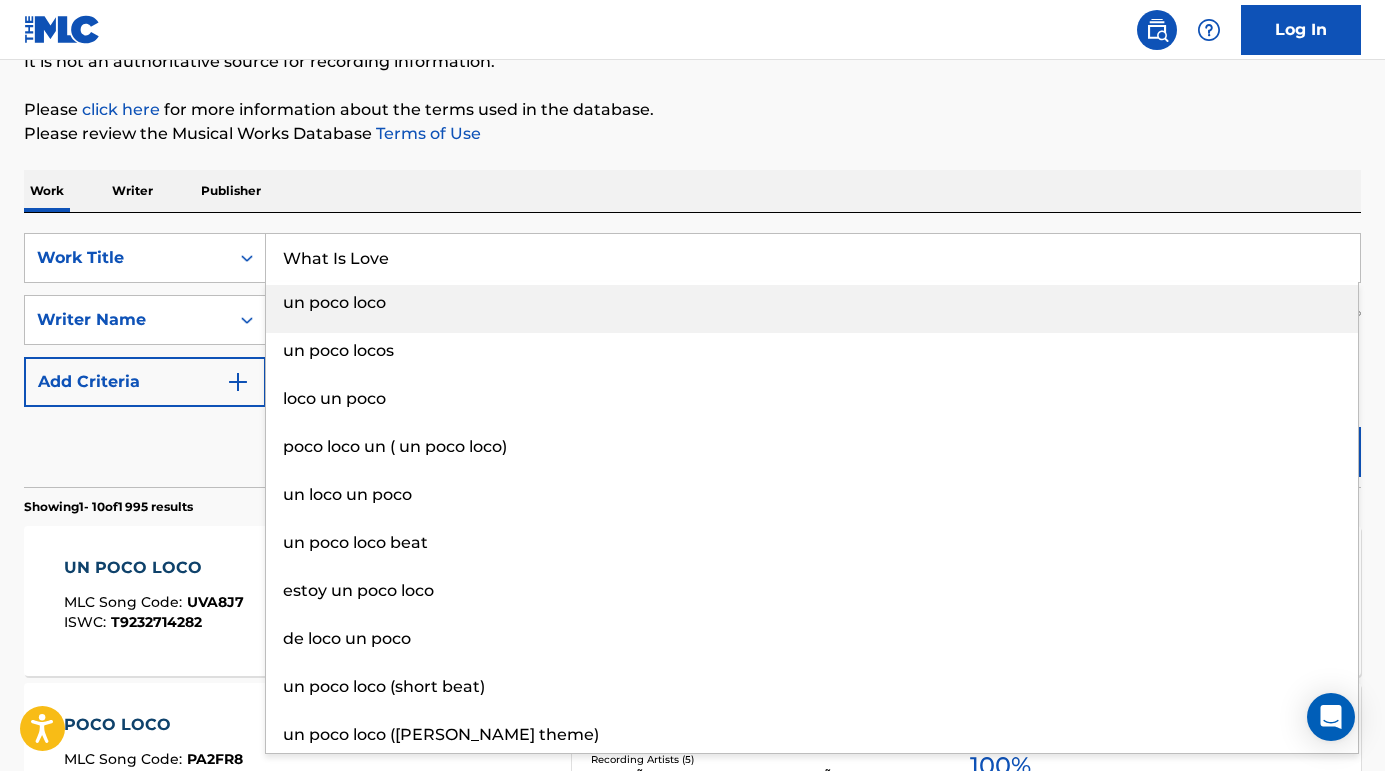 click on "un poco loco" at bounding box center [812, 309] 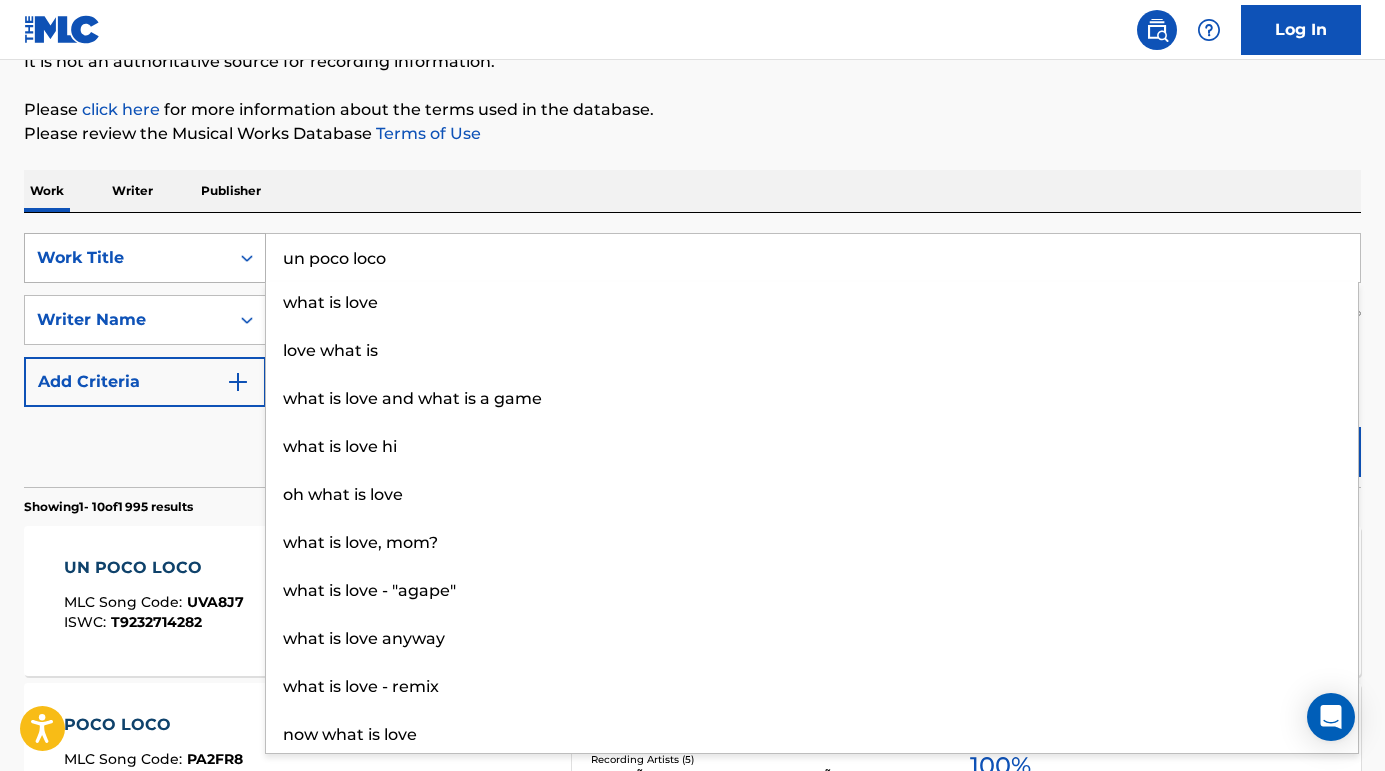 drag, startPoint x: 437, startPoint y: 250, endPoint x: 218, endPoint y: 254, distance: 219.03653 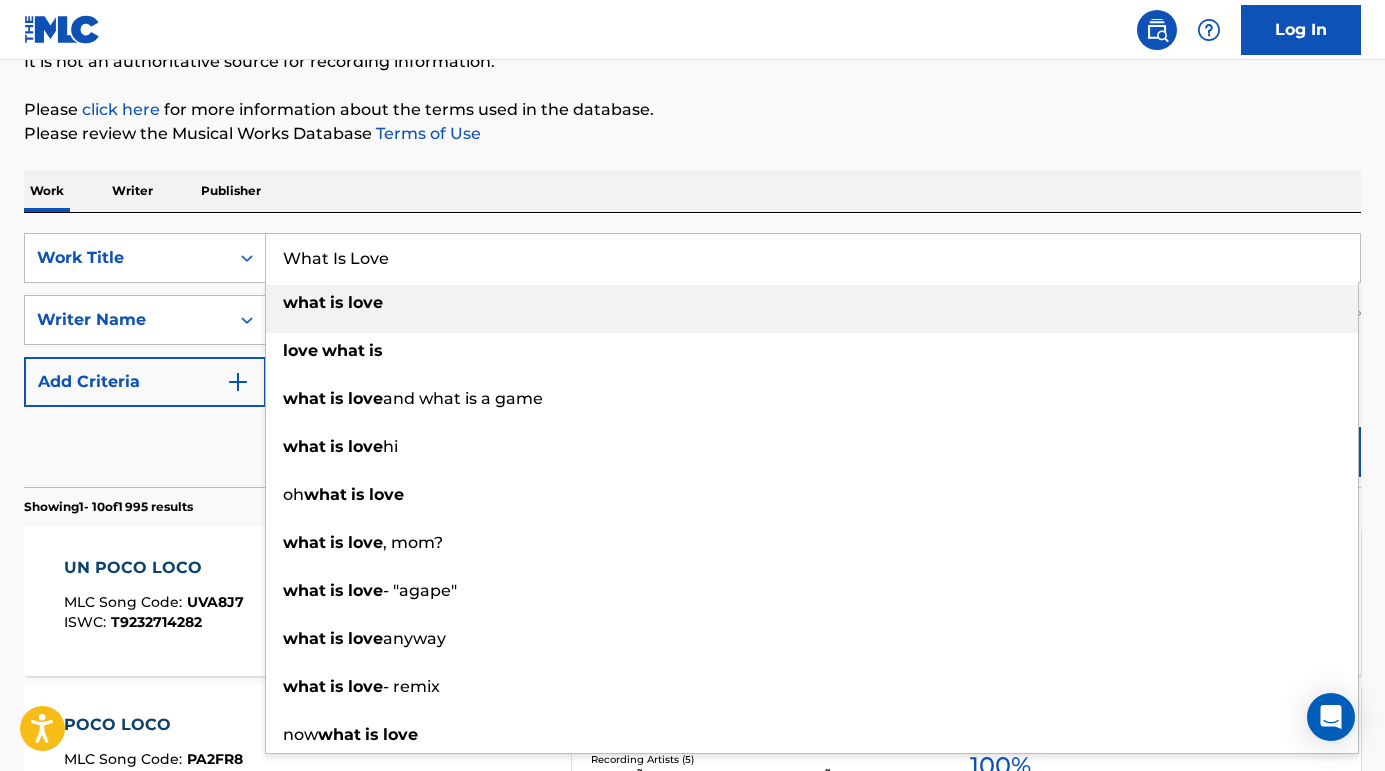 type on "What Is Love" 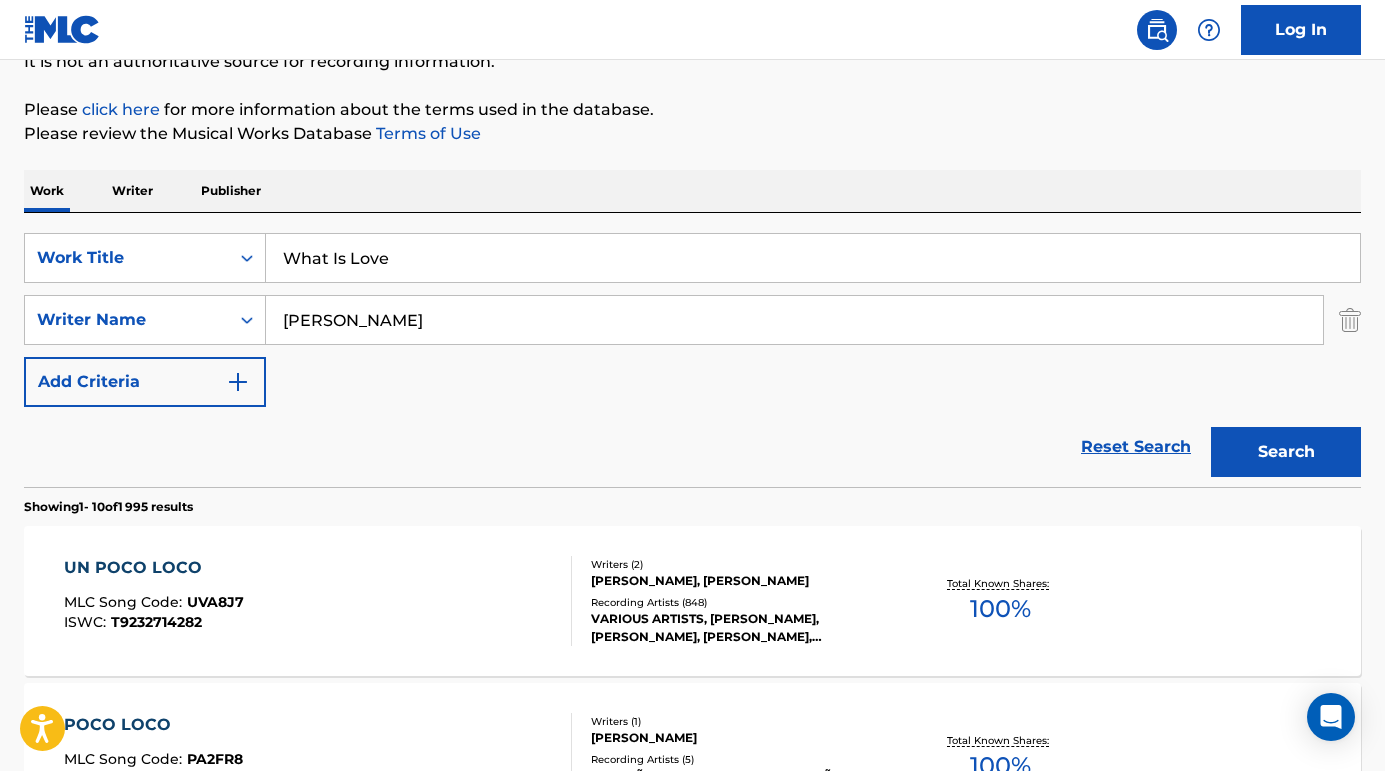 drag, startPoint x: 420, startPoint y: 332, endPoint x: 273, endPoint y: 311, distance: 148.49243 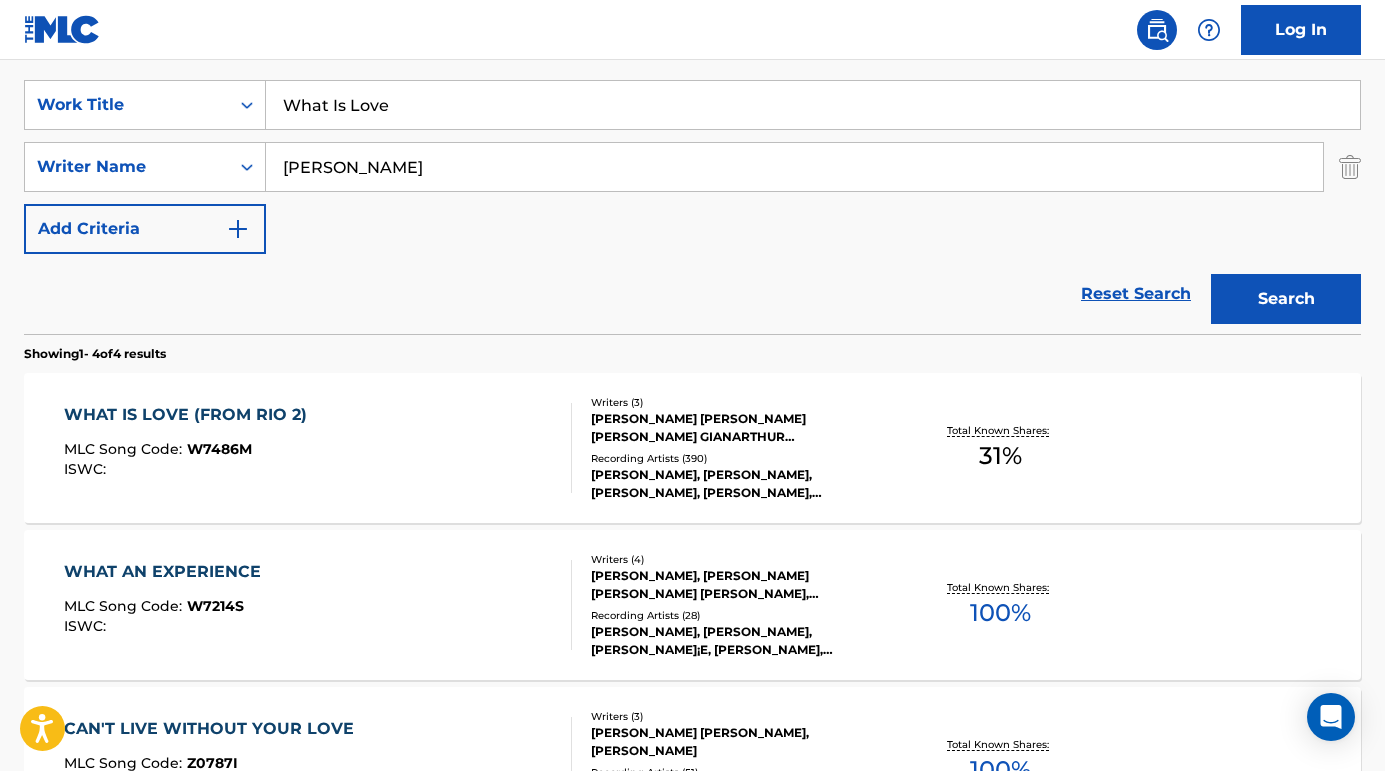 scroll, scrollTop: 402, scrollLeft: 0, axis: vertical 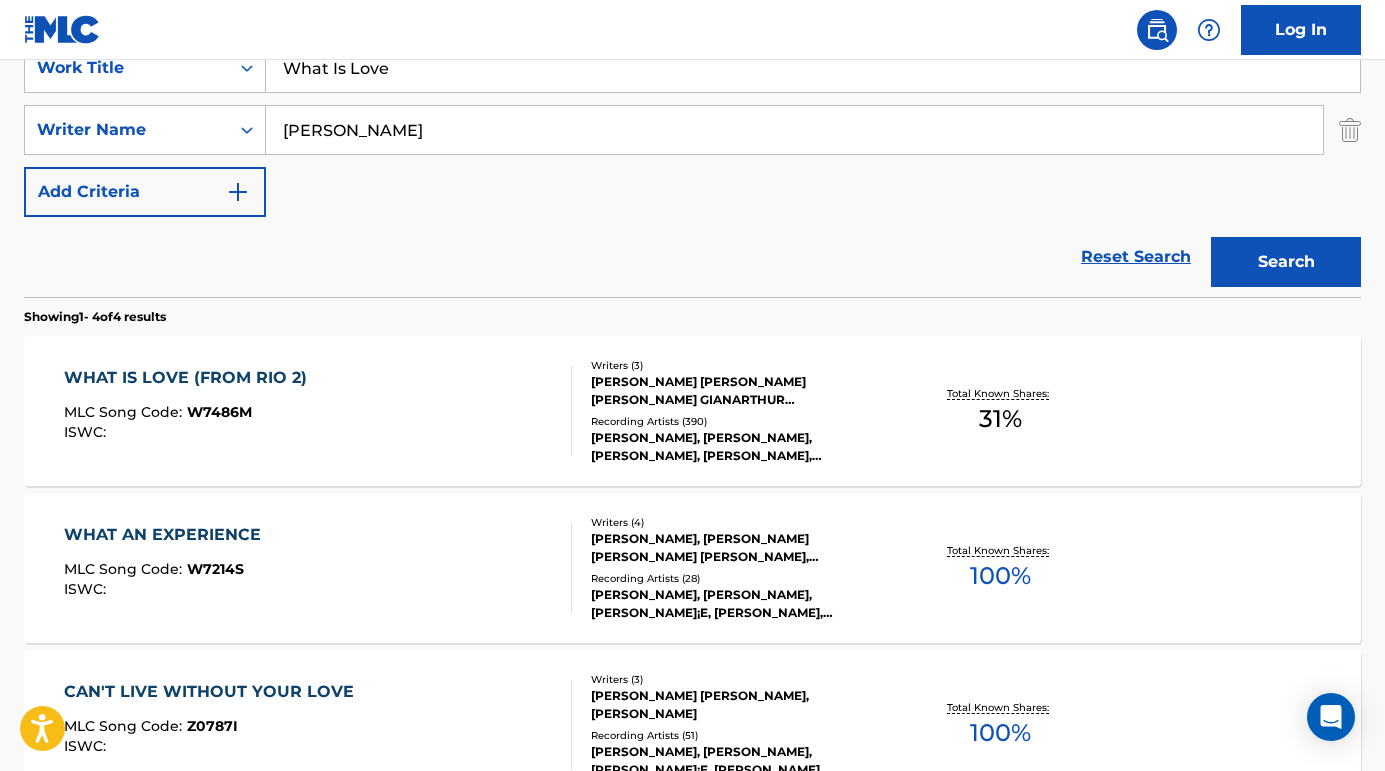 type on "[PERSON_NAME]" 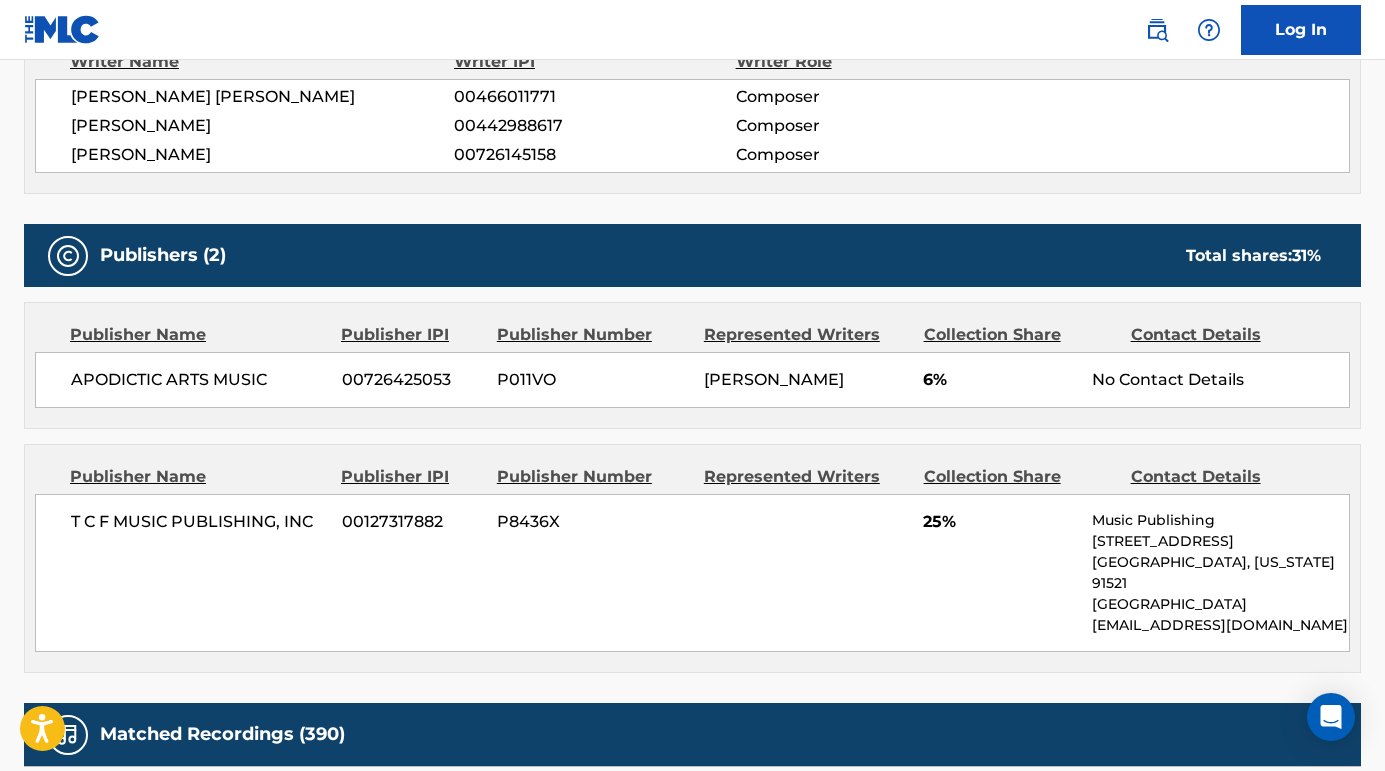 scroll, scrollTop: 800, scrollLeft: 0, axis: vertical 